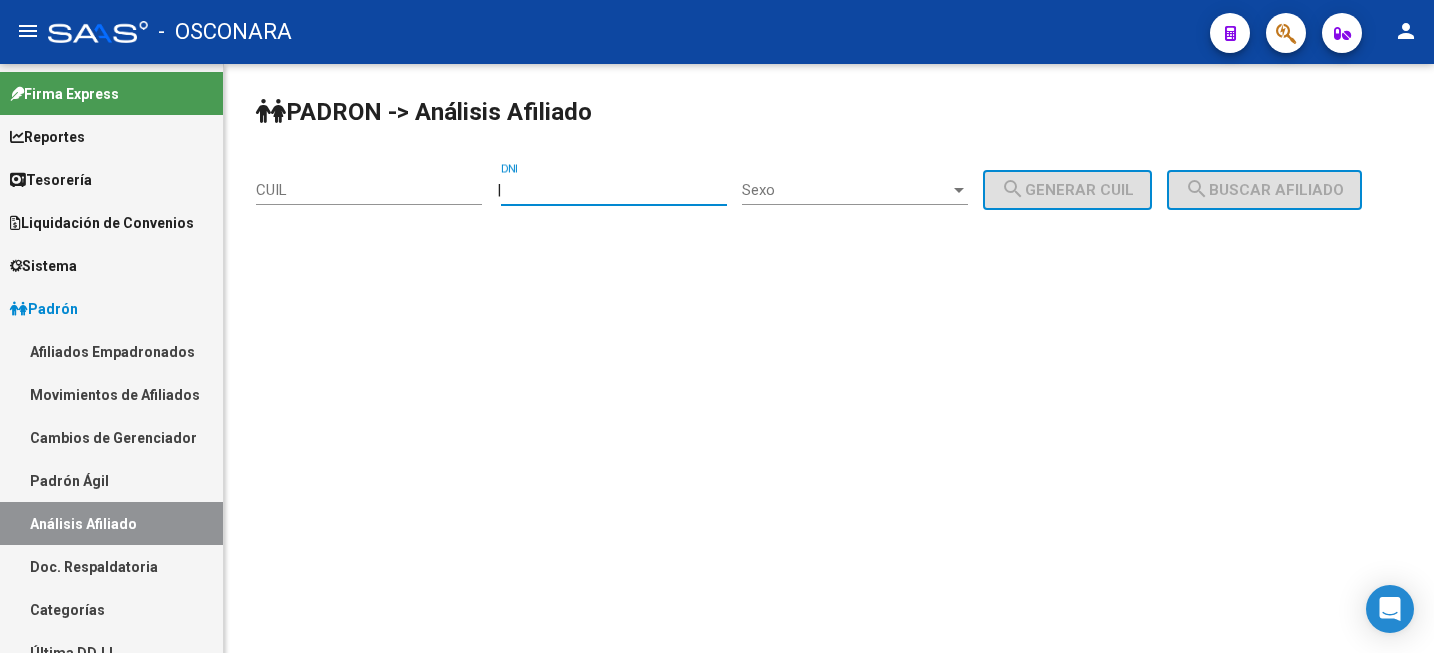 scroll, scrollTop: 0, scrollLeft: 0, axis: both 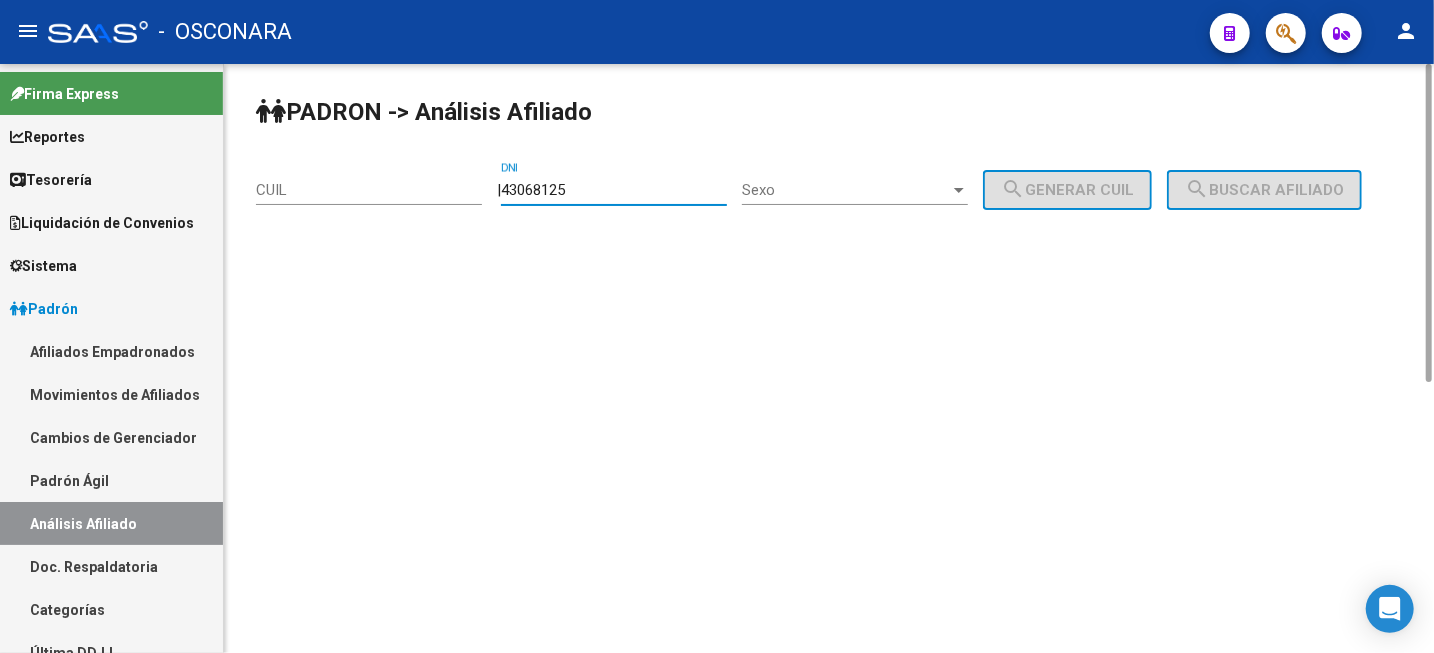 type on "43068125" 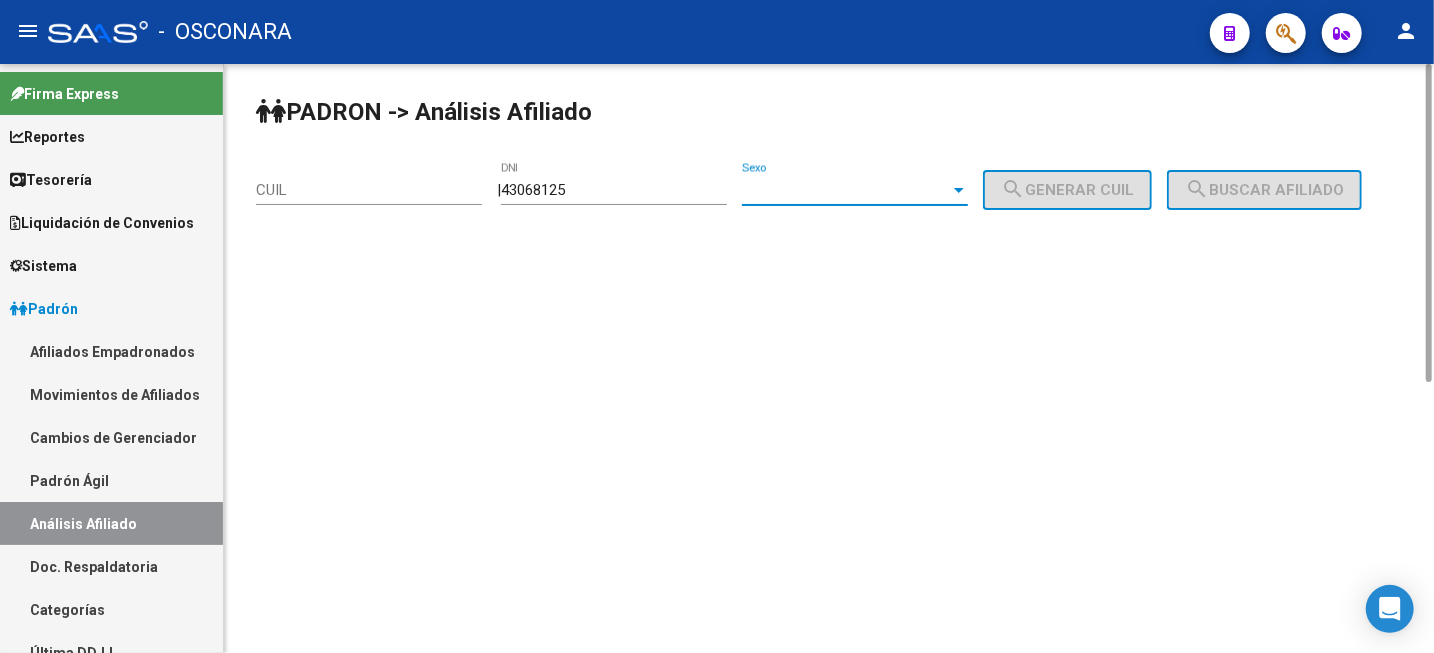 click on "Sexo" at bounding box center (846, 190) 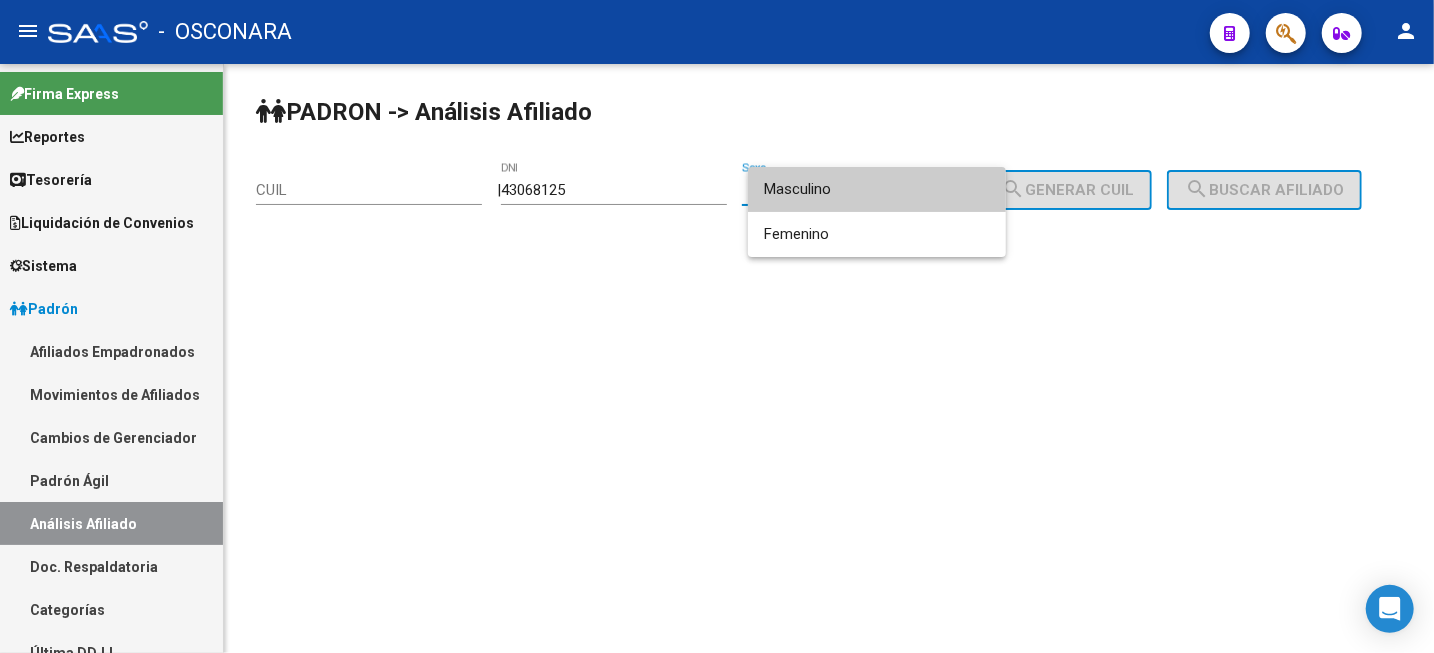 click on "Masculino" at bounding box center [877, 189] 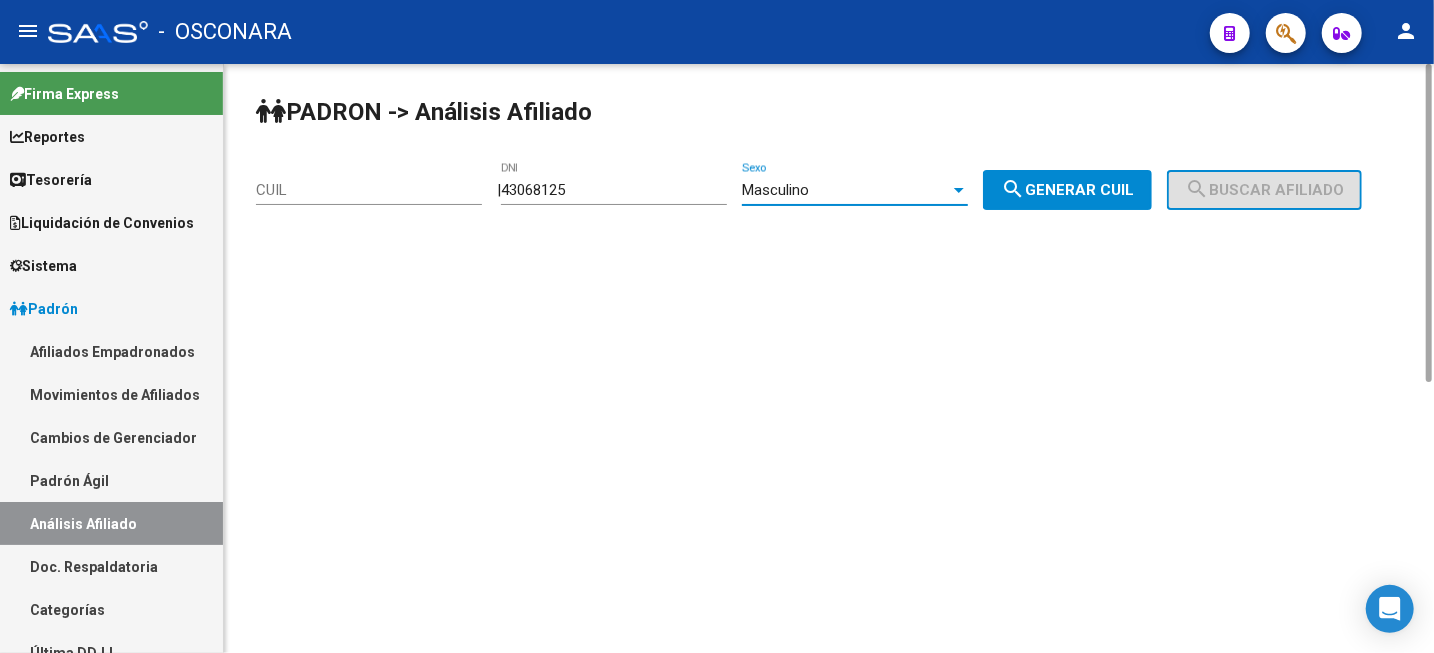 click on "search  Generar CUIL" 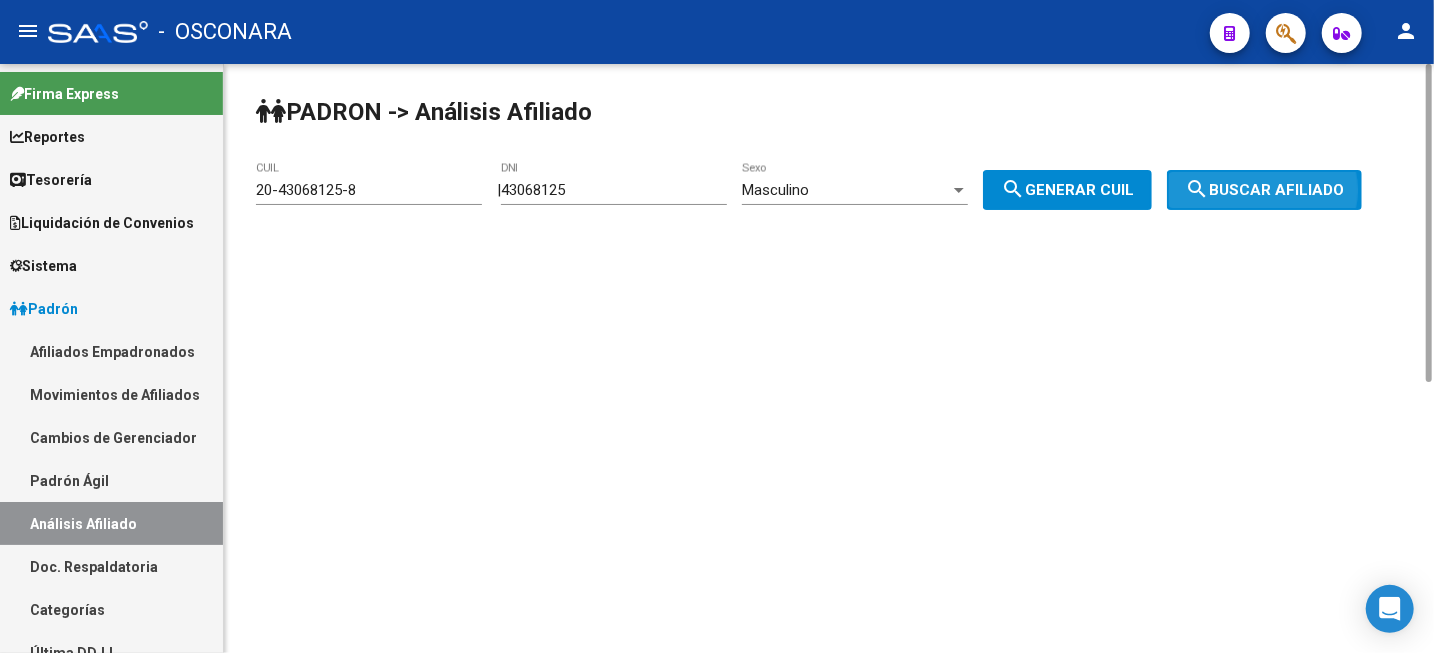 click on "search  Buscar afiliado" 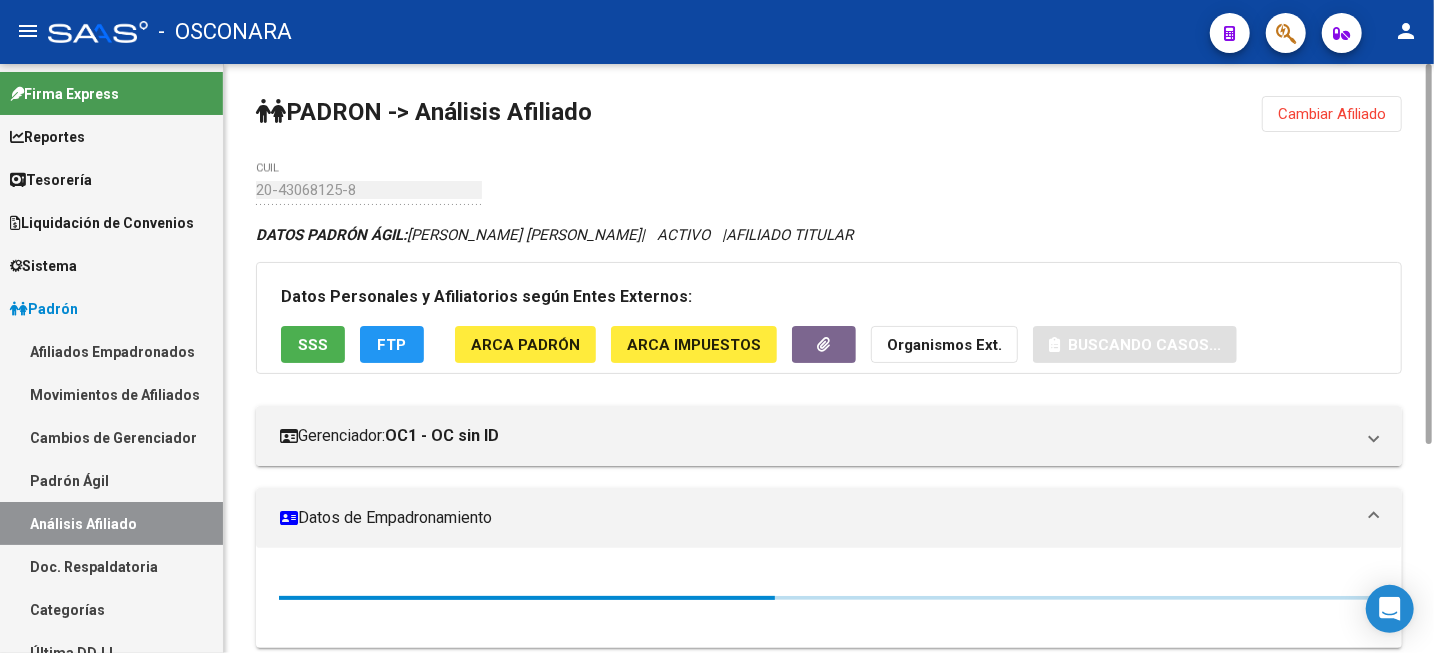 scroll, scrollTop: 322, scrollLeft: 0, axis: vertical 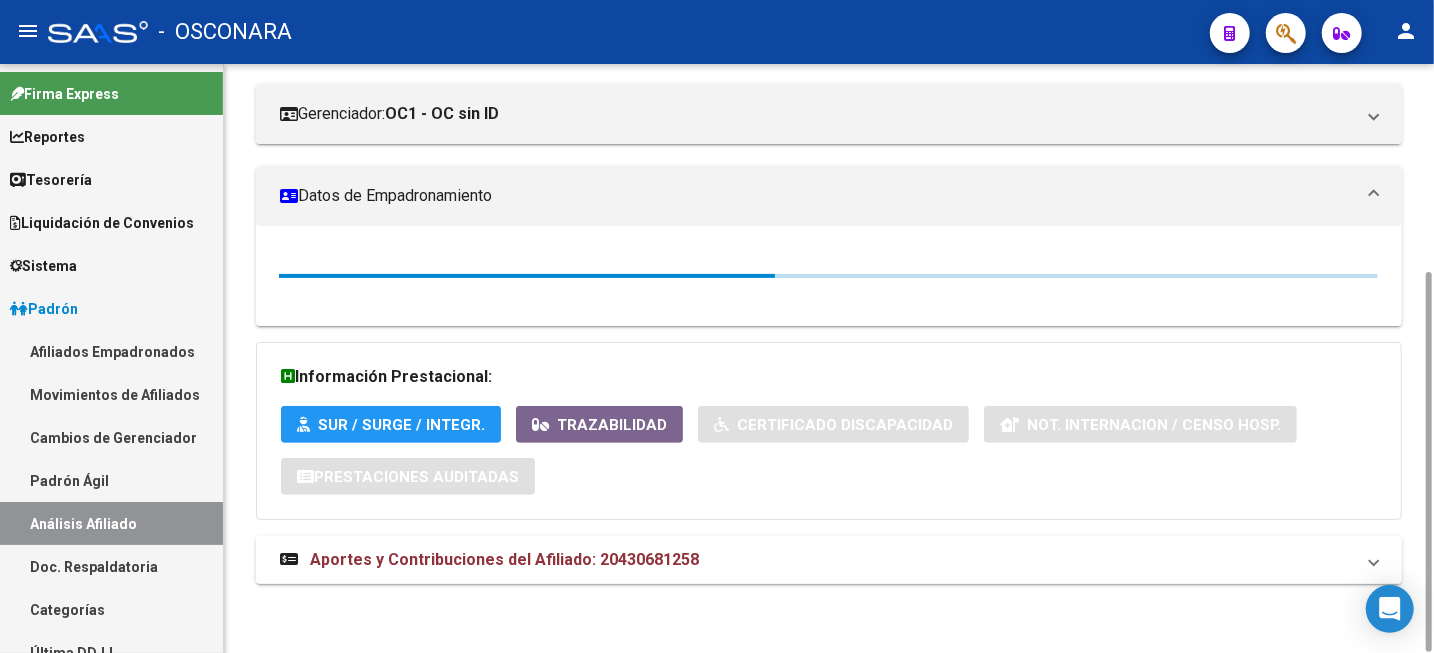 click on "Aportes y Contribuciones del Afiliado: 20430681258" at bounding box center (829, 560) 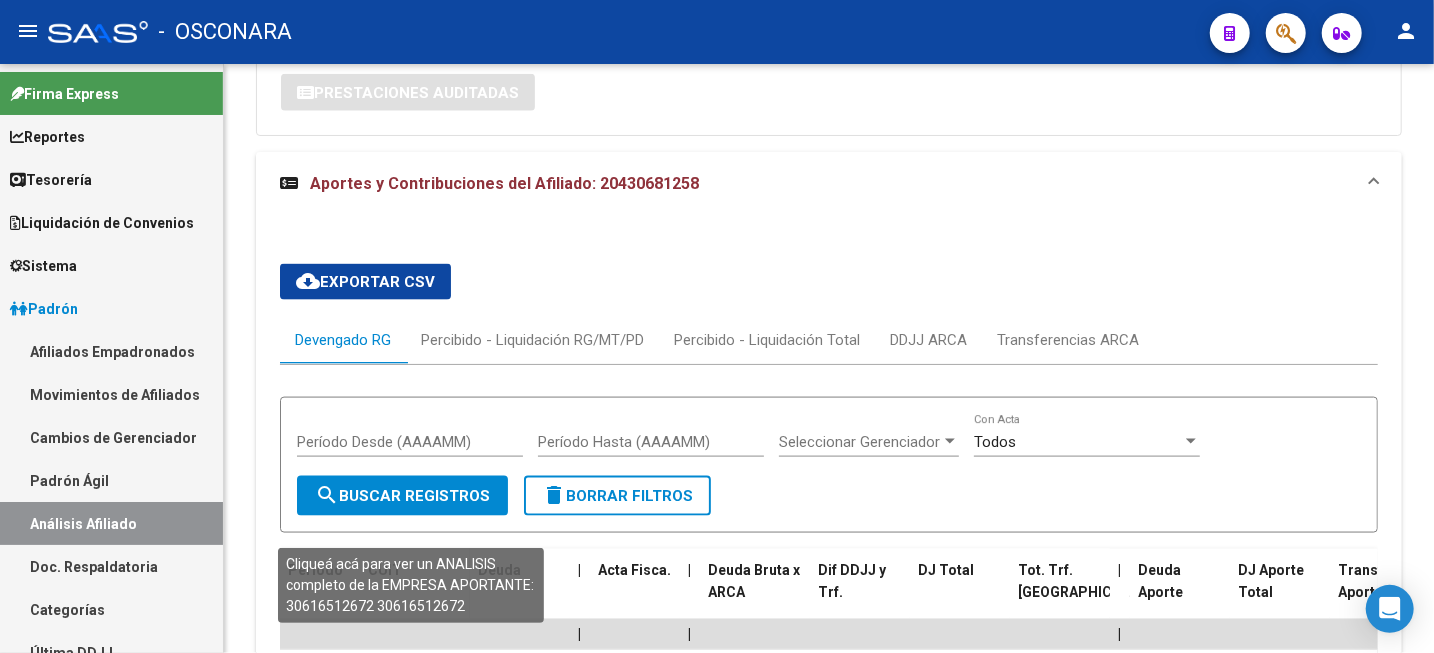 scroll, scrollTop: 1741, scrollLeft: 0, axis: vertical 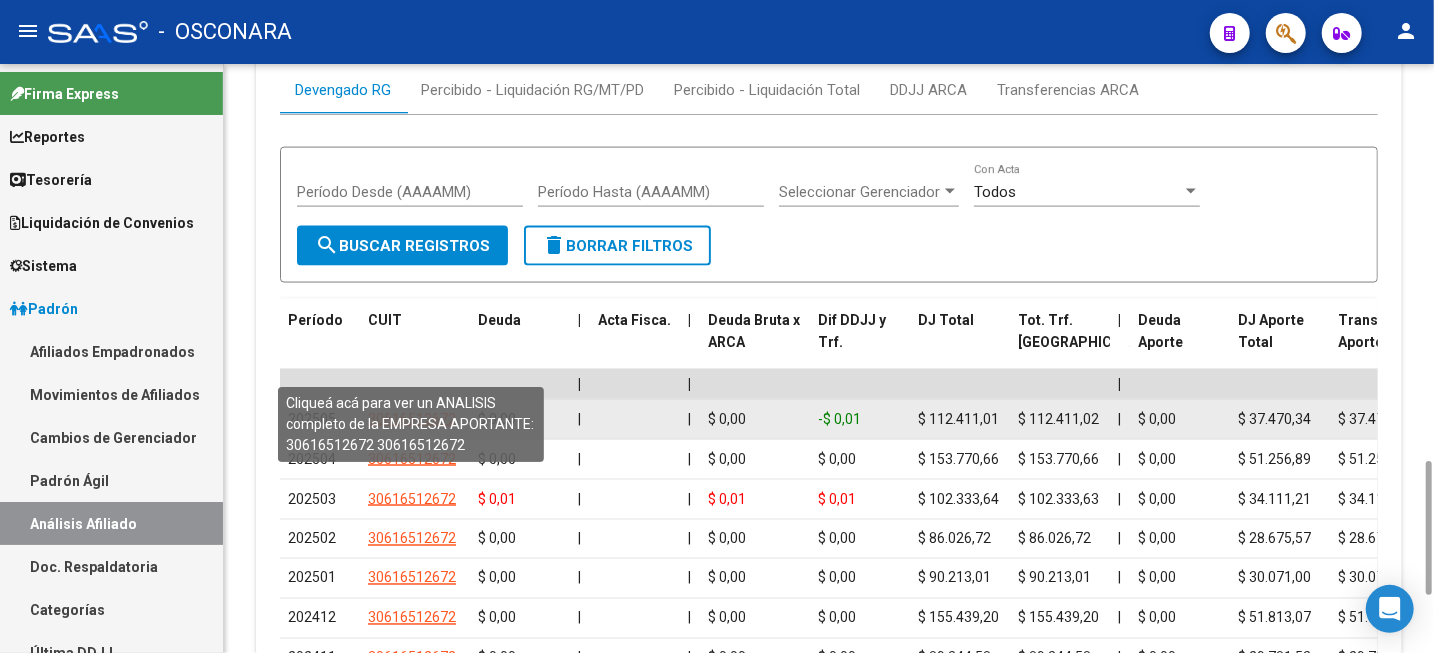 click on "30616512672" 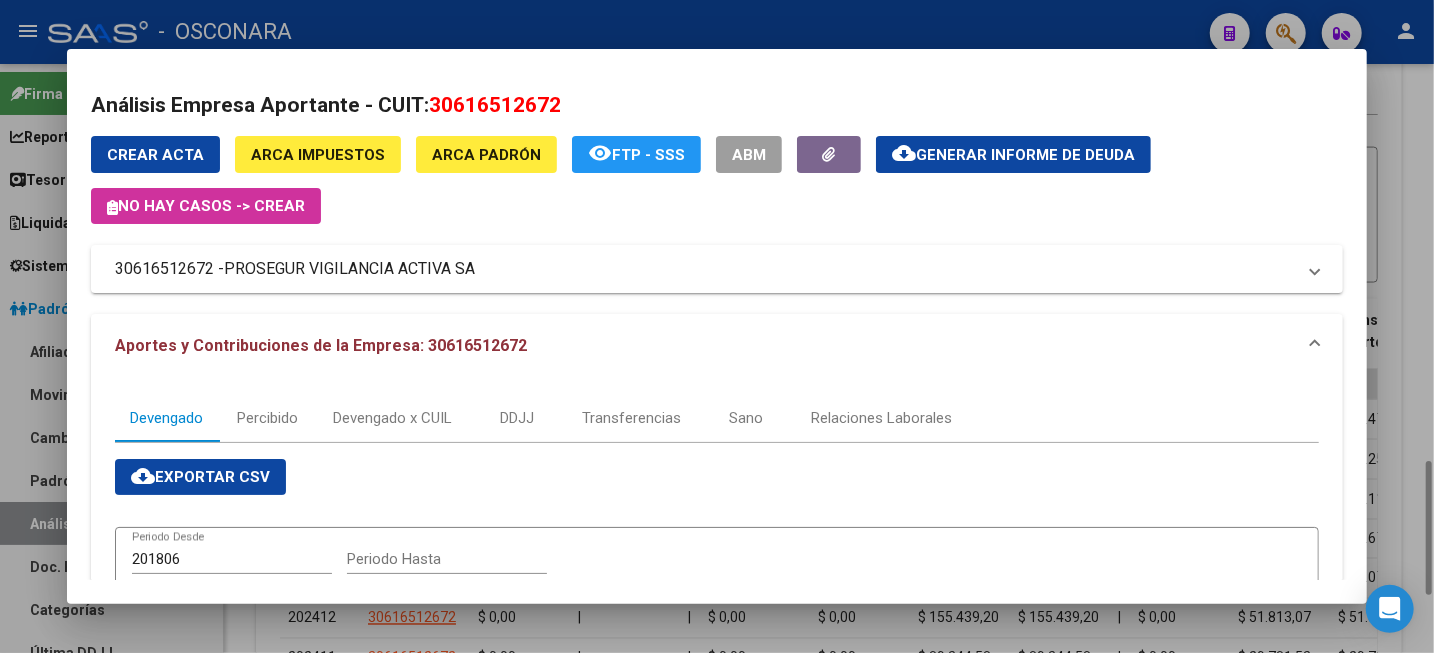 click at bounding box center [717, 326] 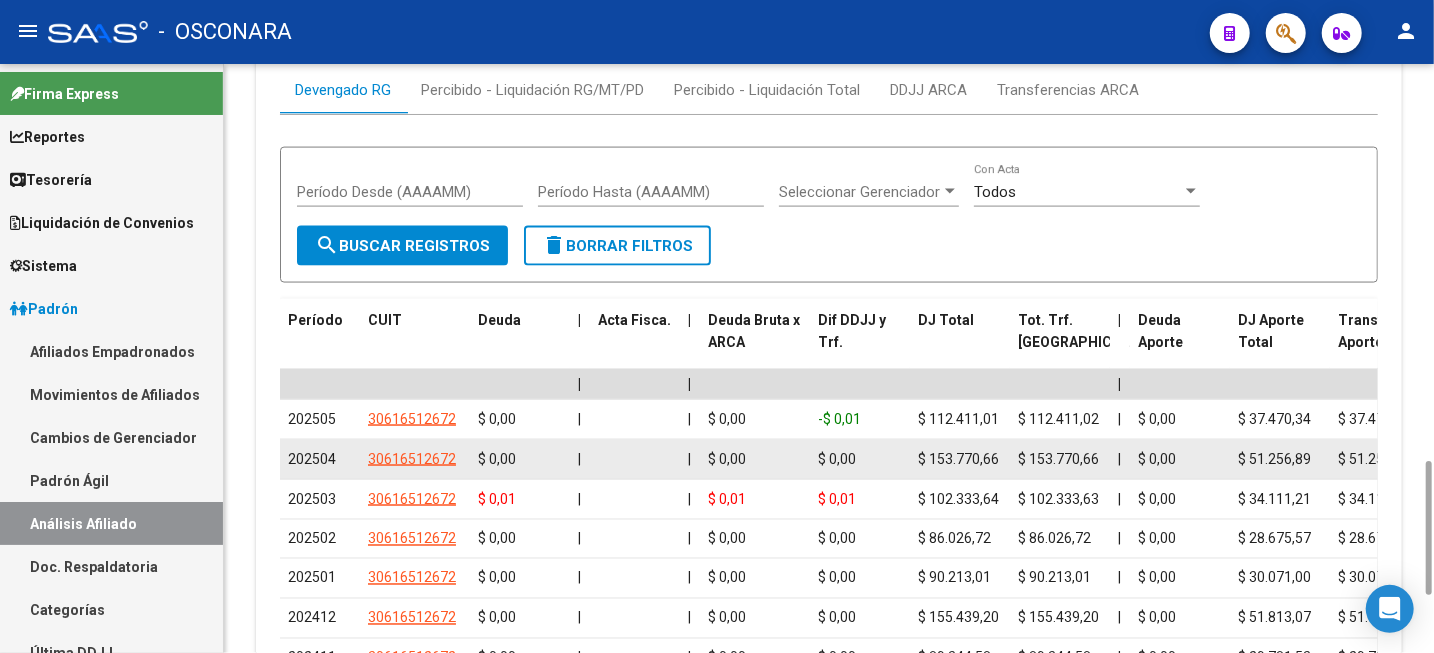 scroll, scrollTop: 1991, scrollLeft: 0, axis: vertical 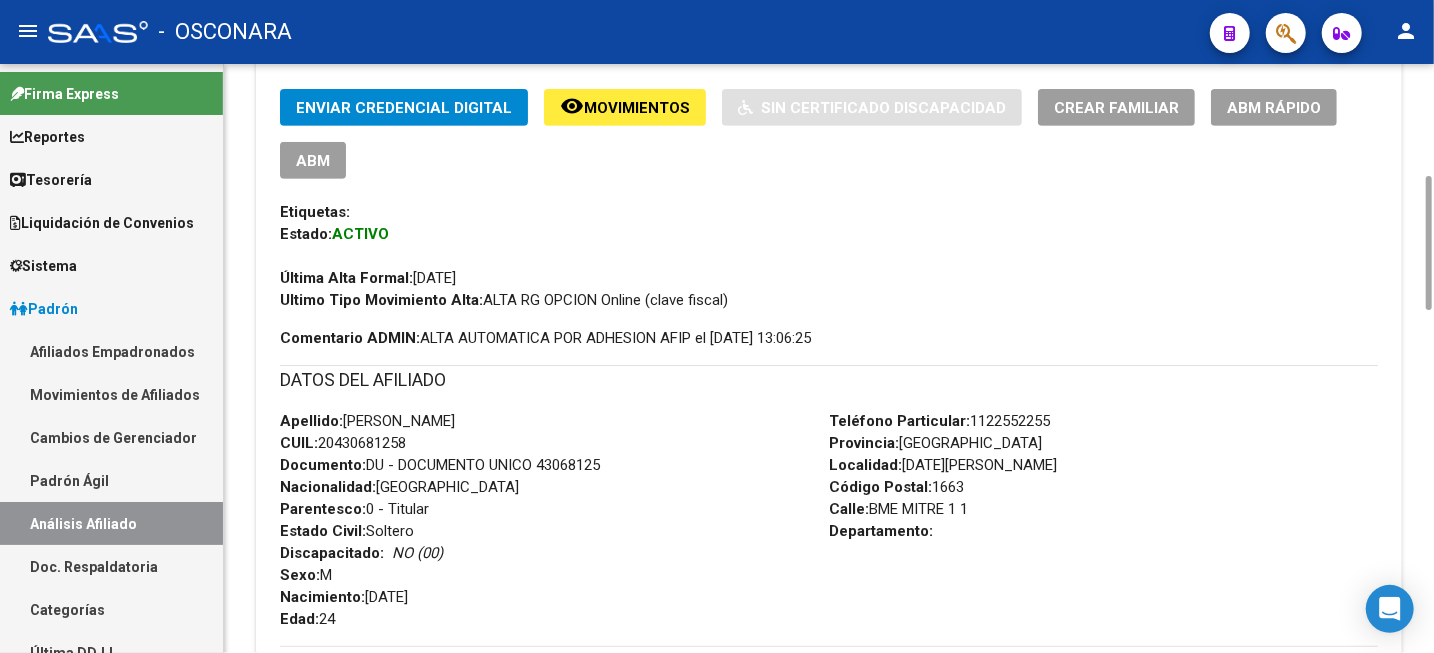 click on "CUIL:  20430681258" at bounding box center [343, 443] 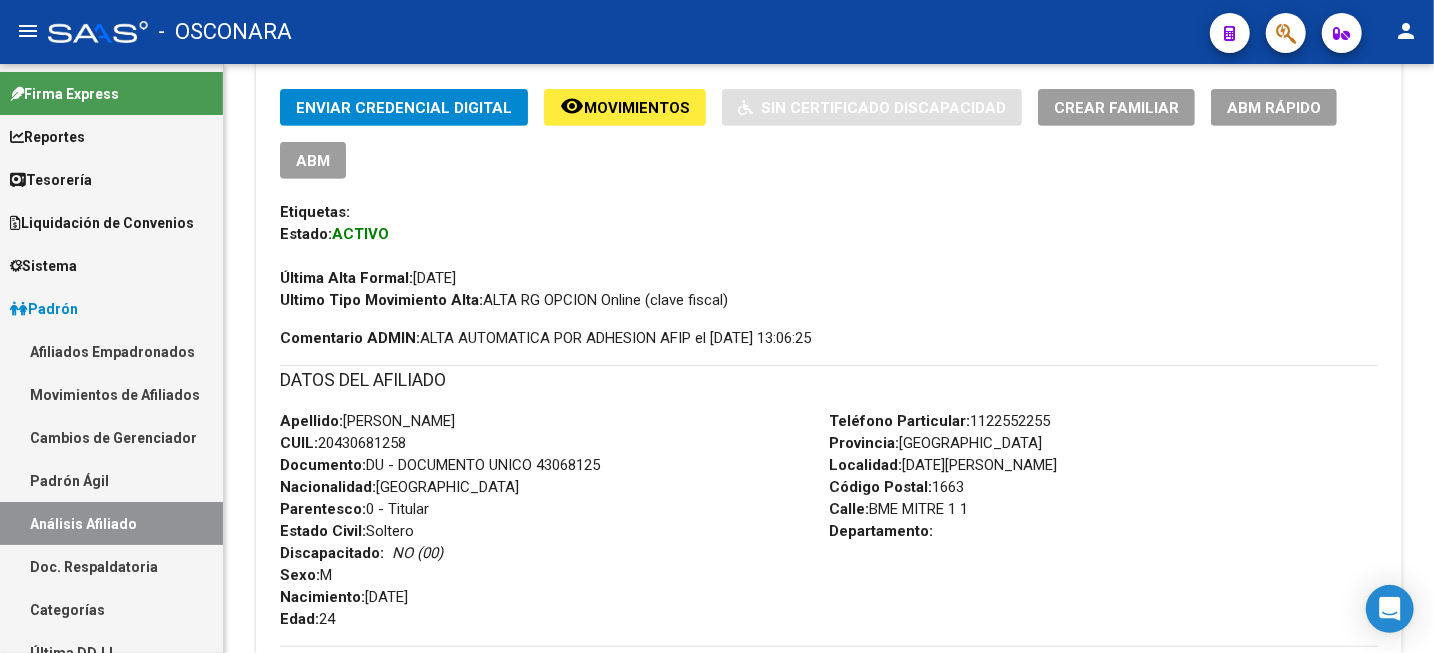 scroll, scrollTop: 0, scrollLeft: 0, axis: both 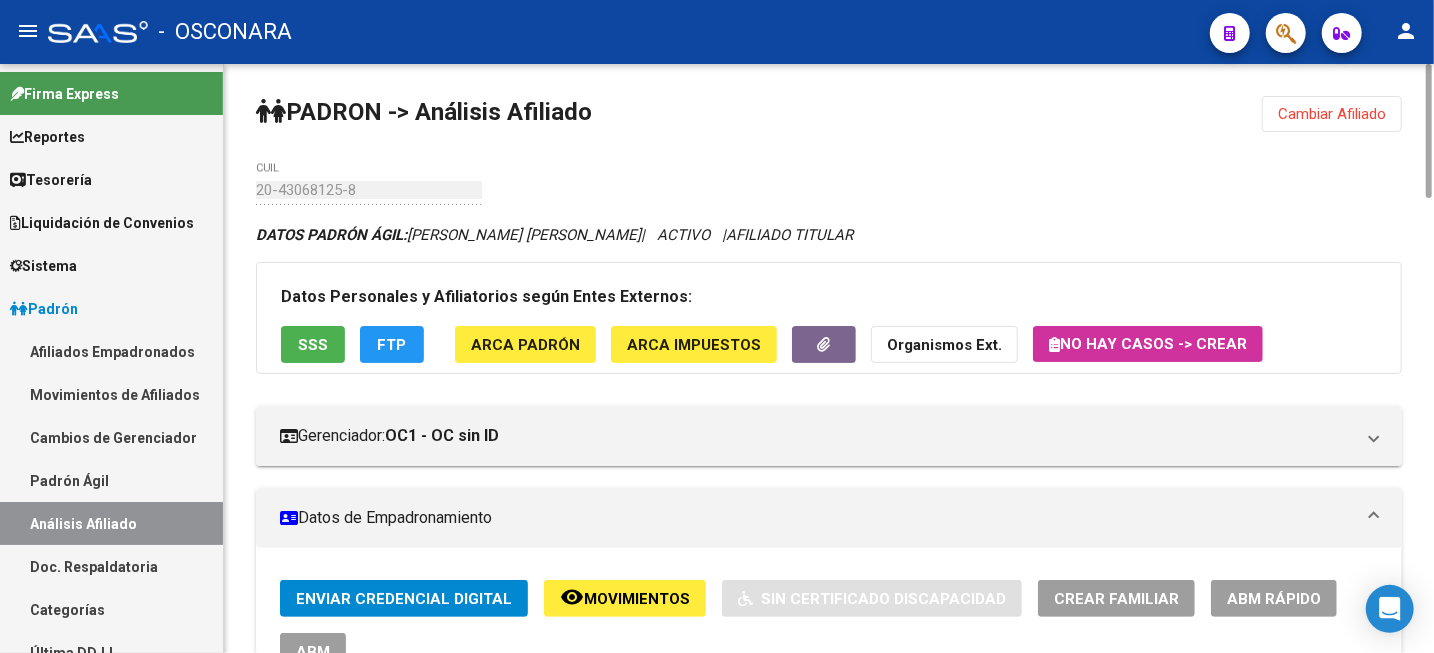 click on "Cambiar Afiliado" 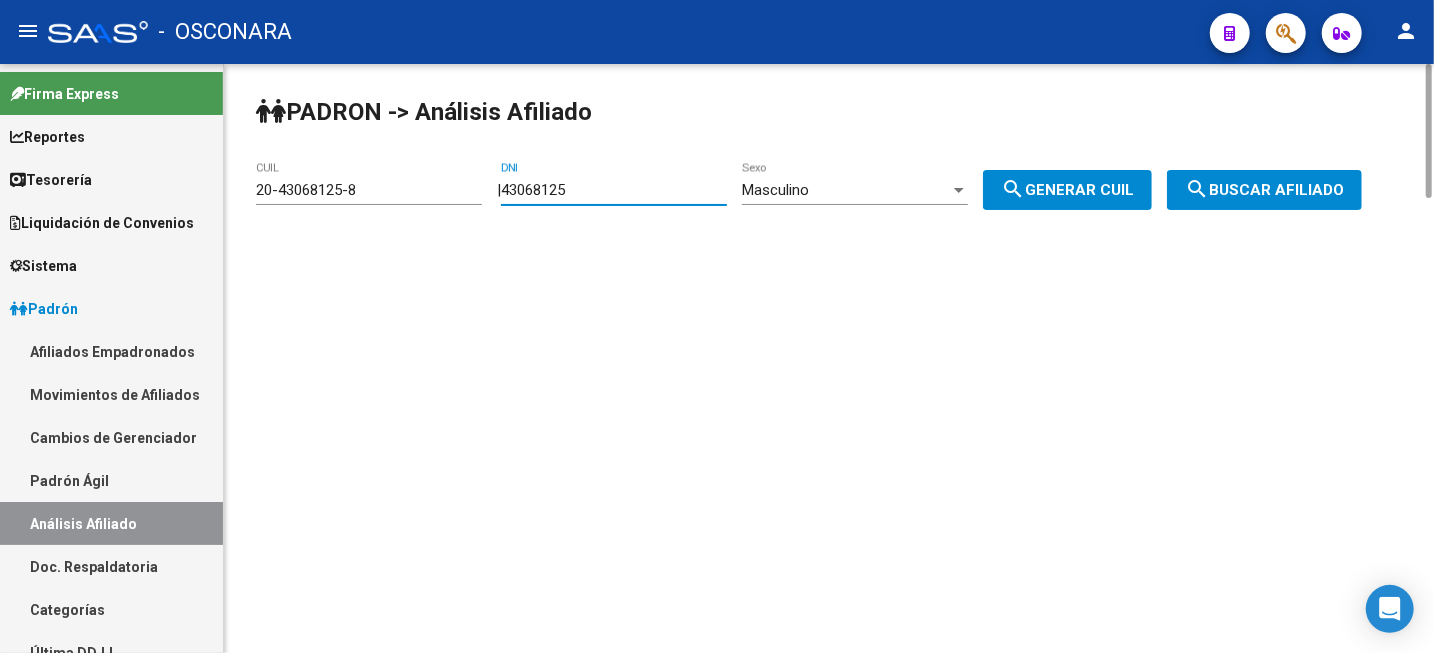 drag, startPoint x: 624, startPoint y: 194, endPoint x: 467, endPoint y: 178, distance: 157.81319 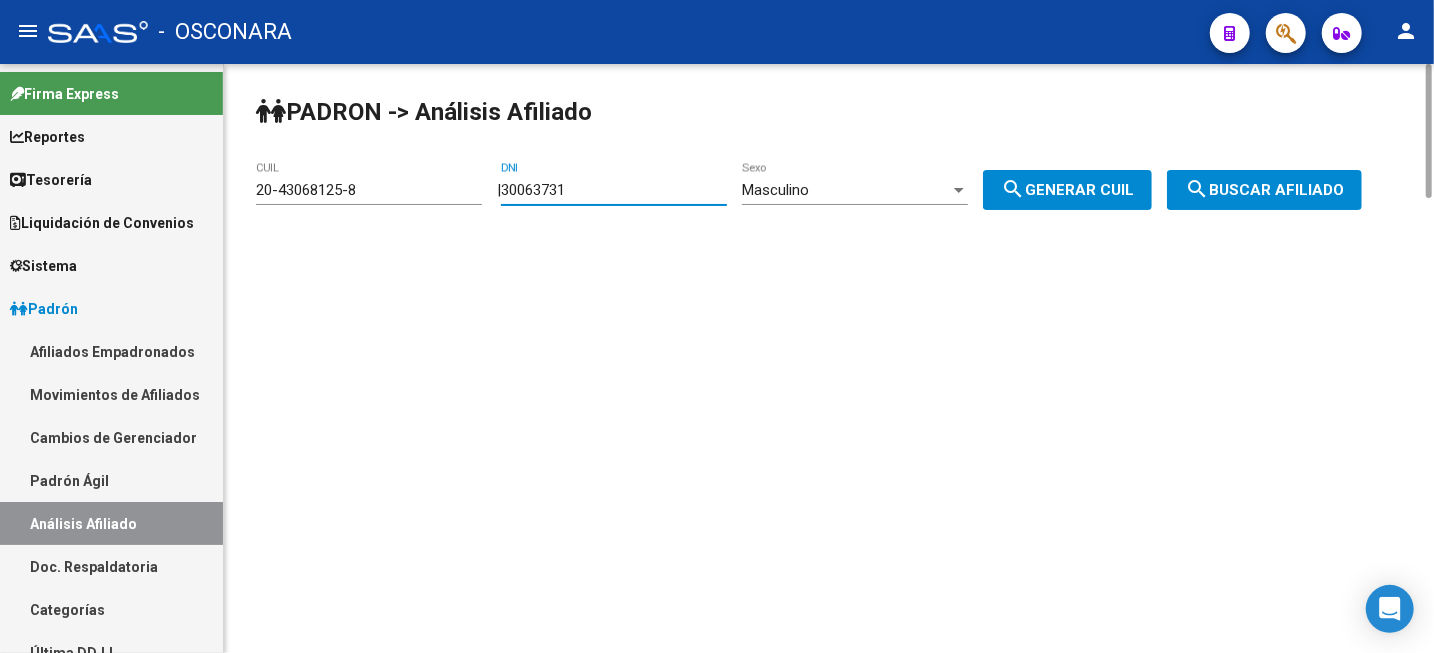 type on "30063731" 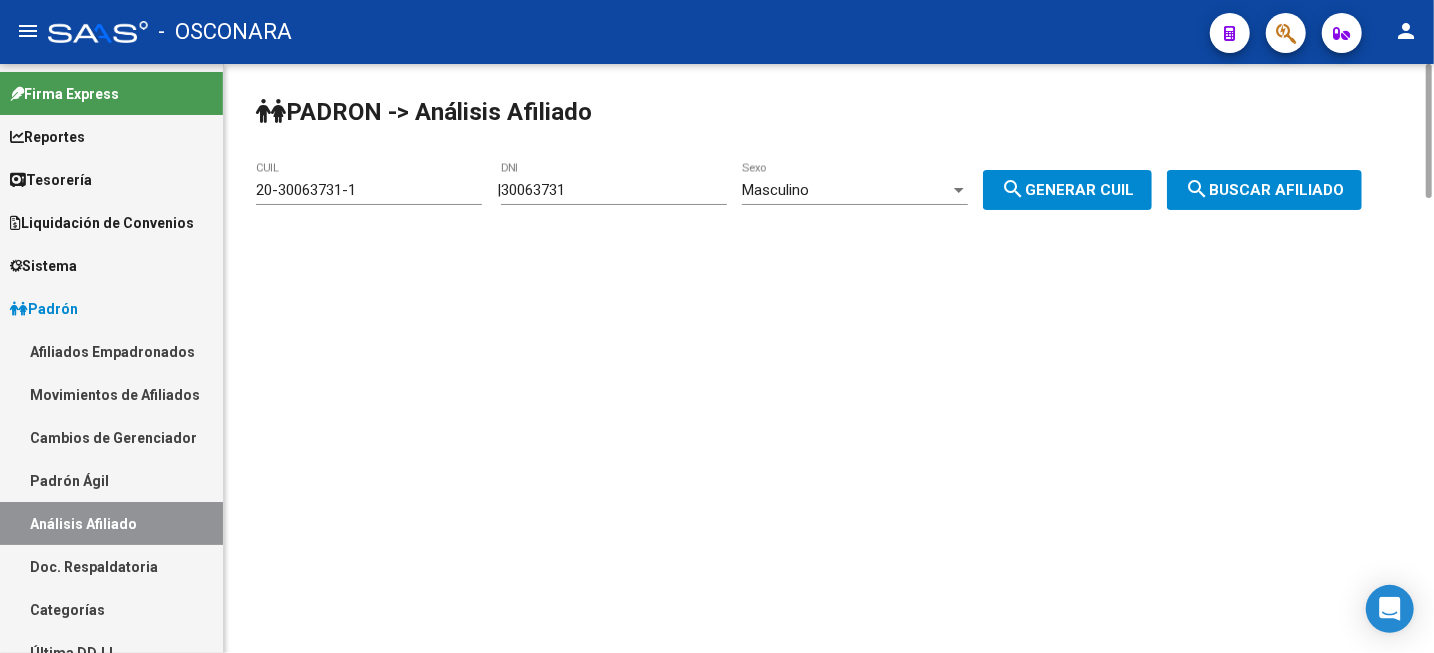 click on "search  Buscar afiliado" 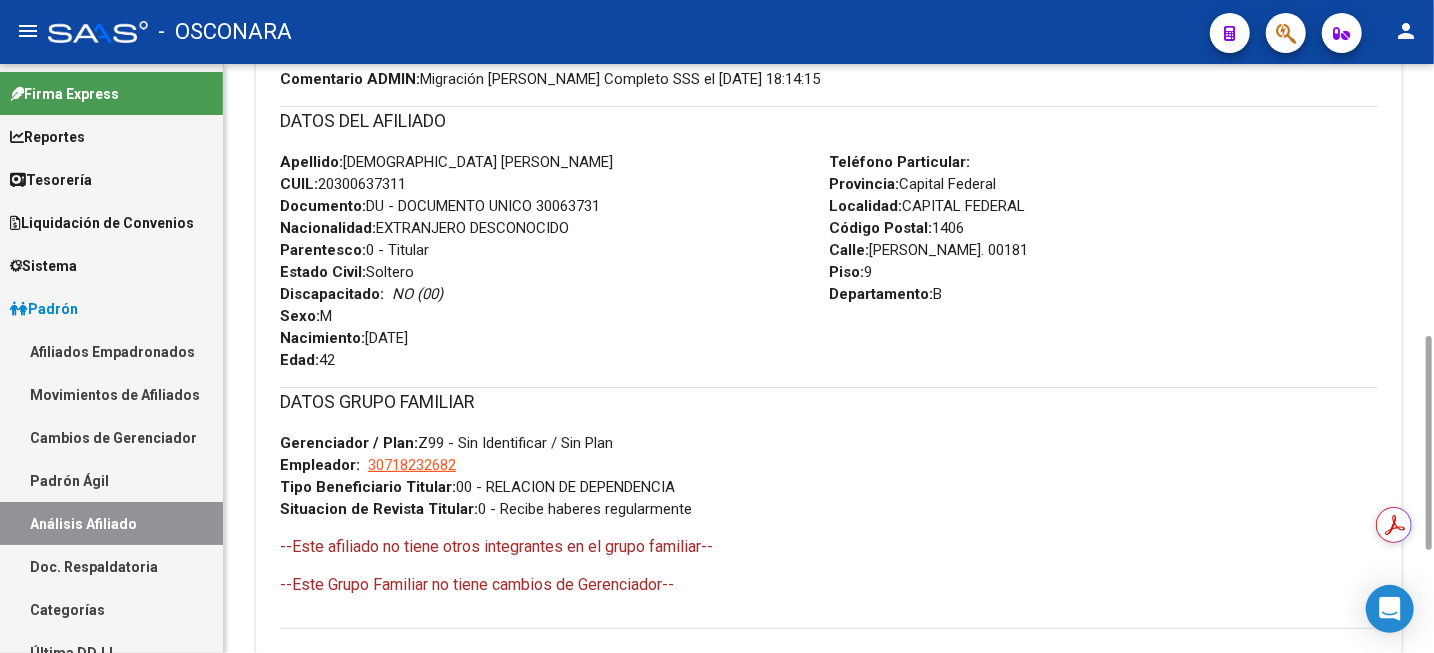 scroll, scrollTop: 1032, scrollLeft: 0, axis: vertical 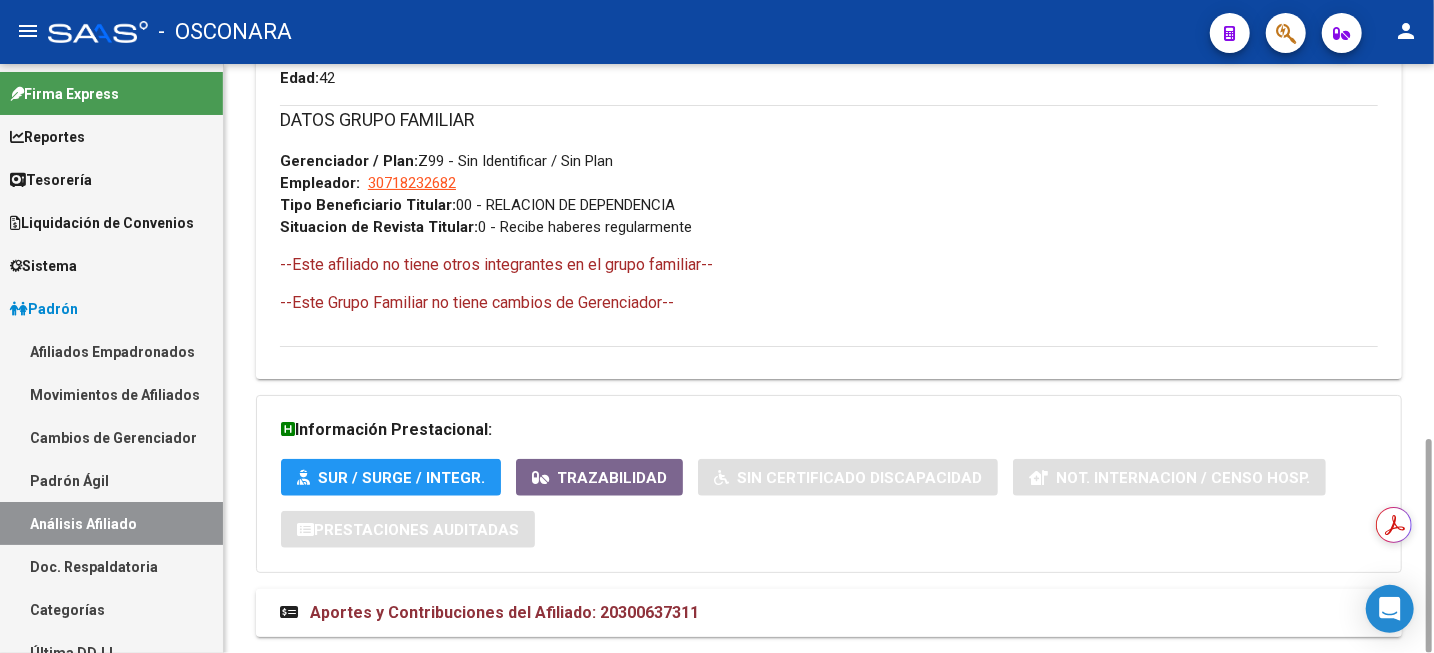 click on "Aportes y Contribuciones del Afiliado: 20300637311" at bounding box center [504, 612] 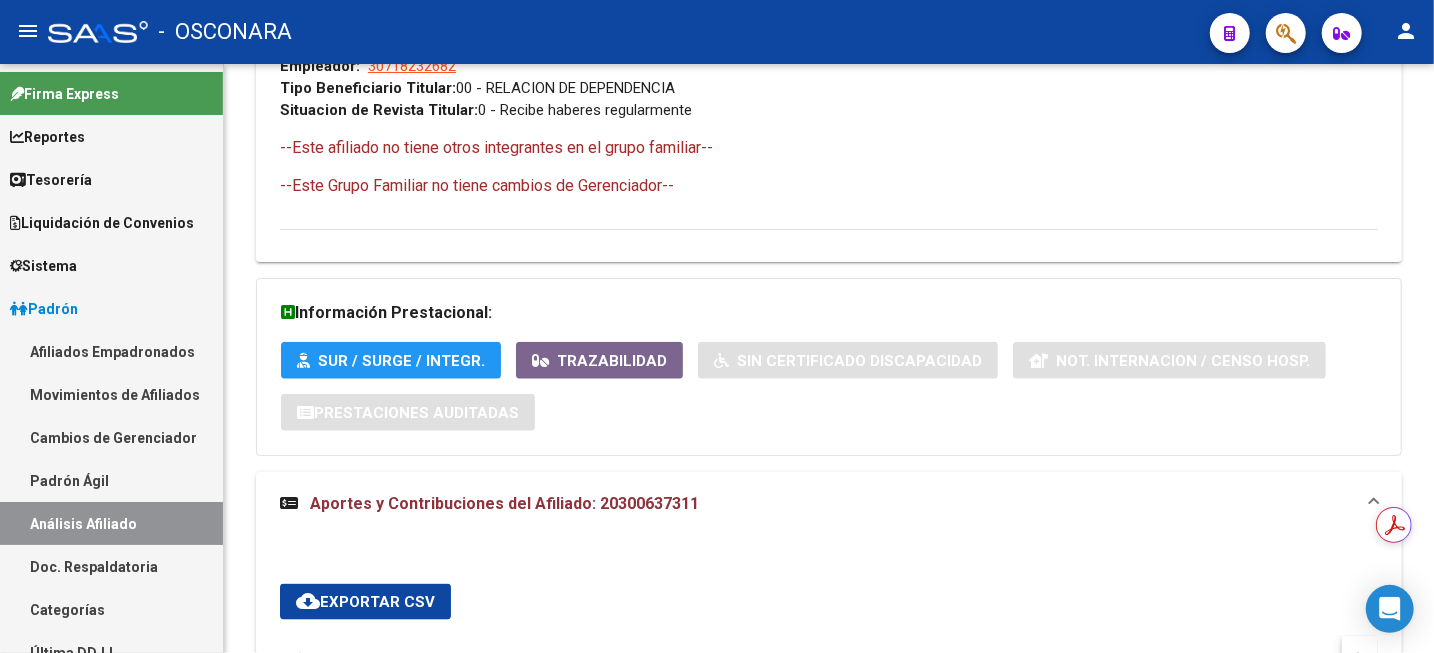 scroll, scrollTop: 1649, scrollLeft: 0, axis: vertical 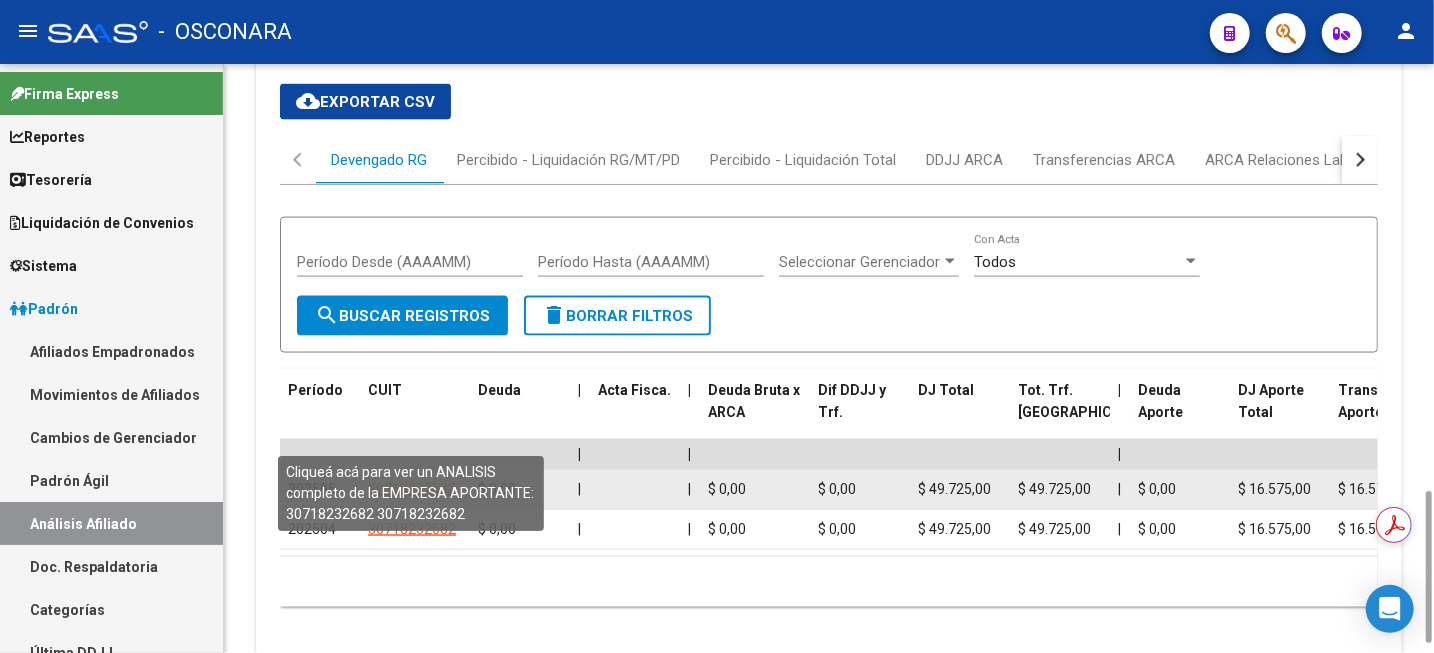 click on "30718232682" 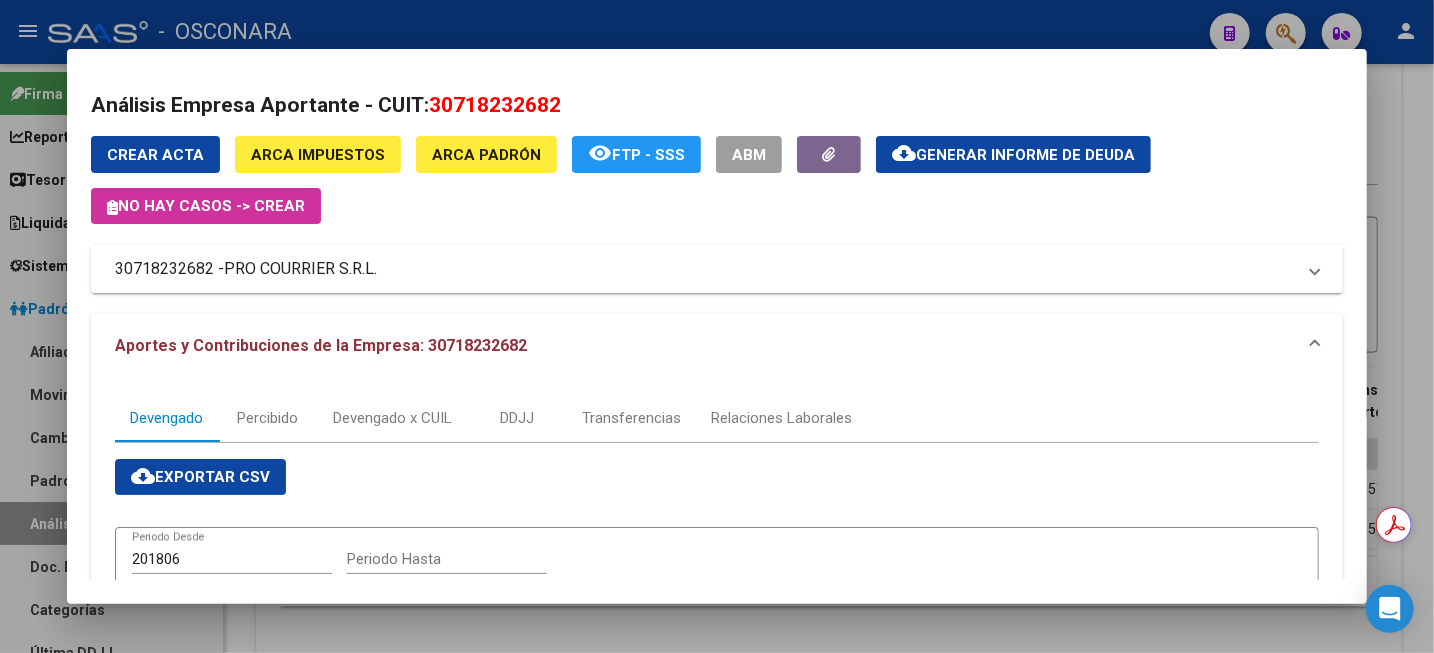 click at bounding box center (717, 326) 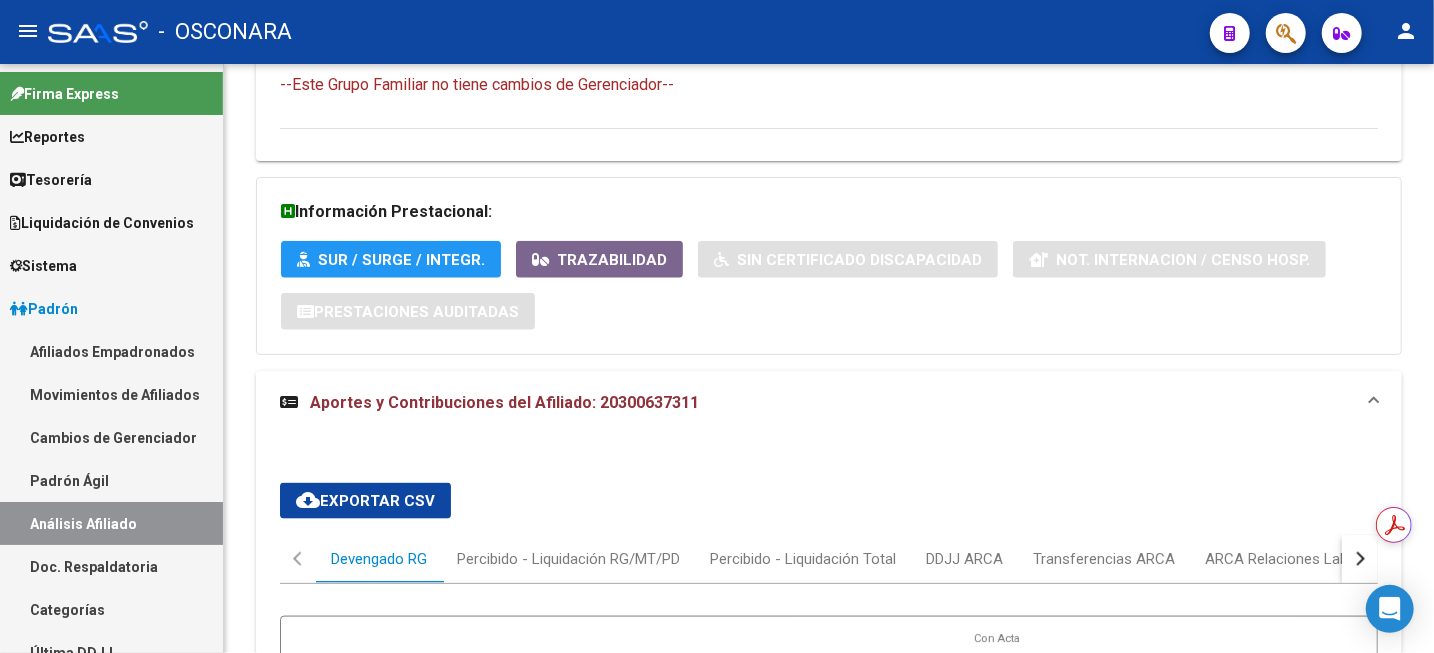 scroll, scrollTop: 500, scrollLeft: 0, axis: vertical 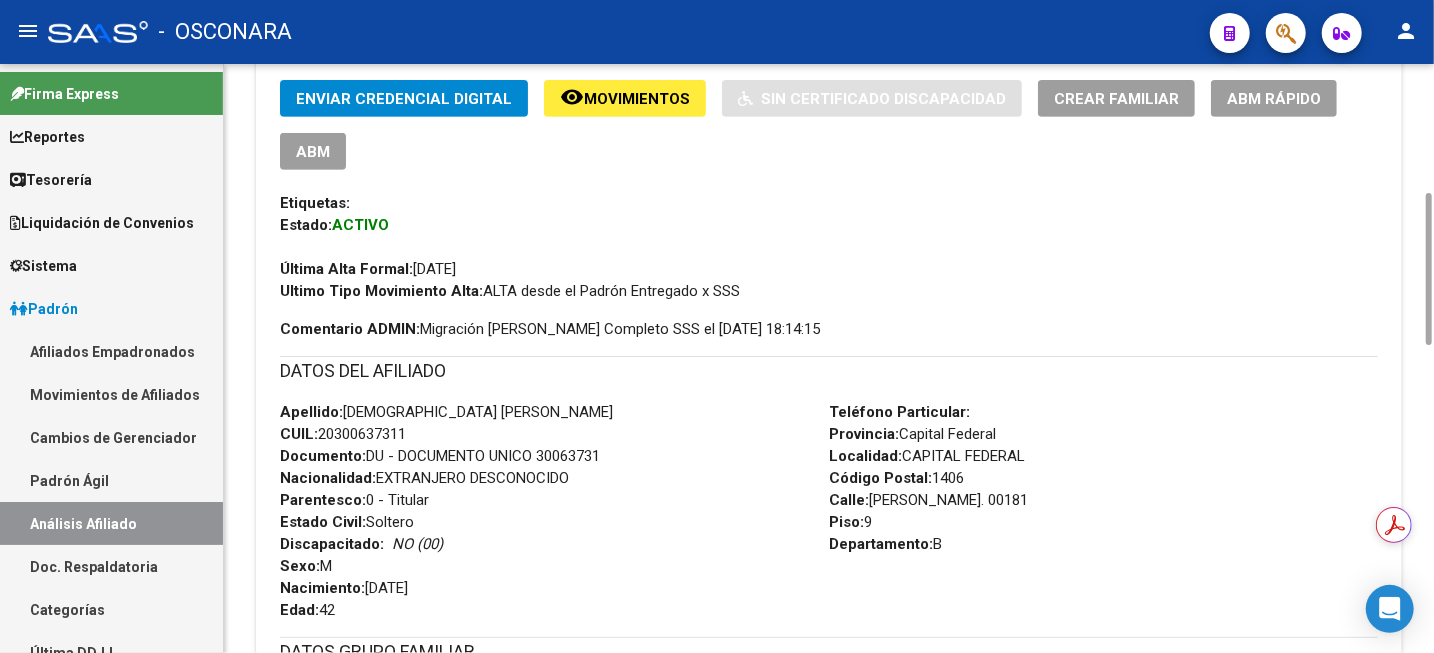 click on "CUIL:  20300637311" at bounding box center (343, 434) 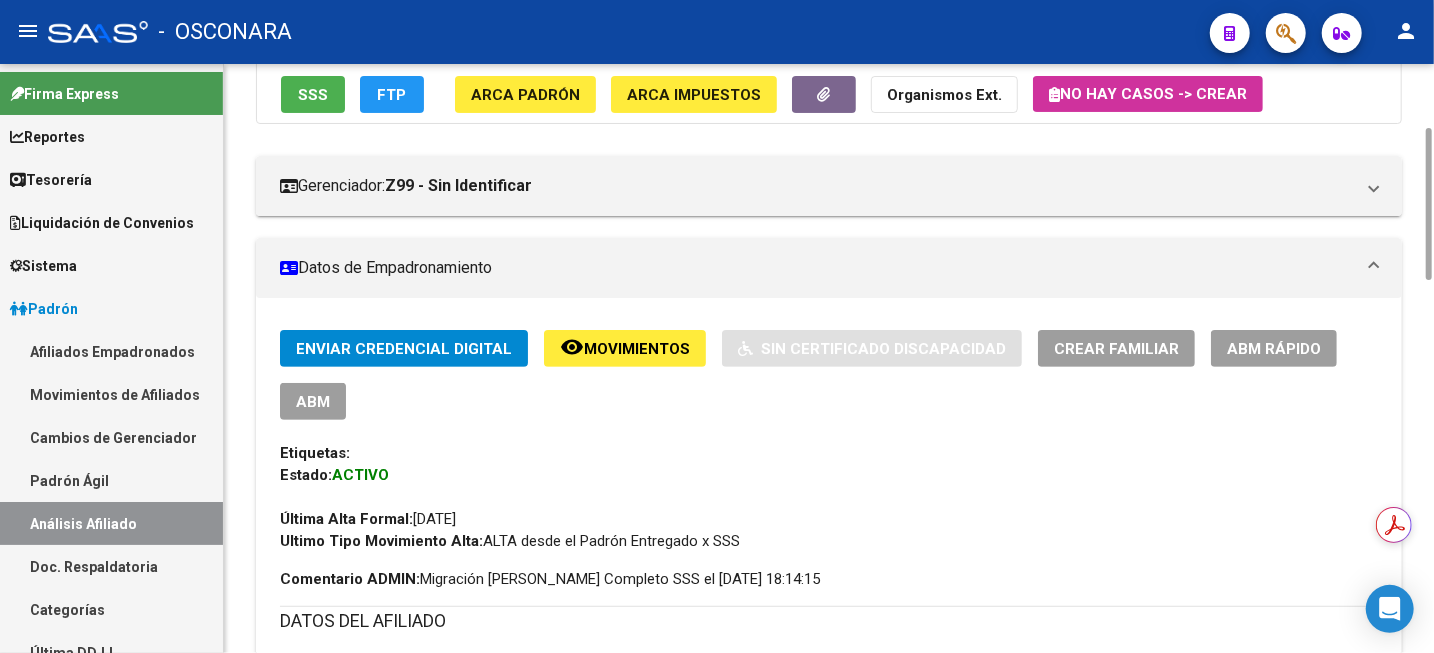 scroll, scrollTop: 0, scrollLeft: 0, axis: both 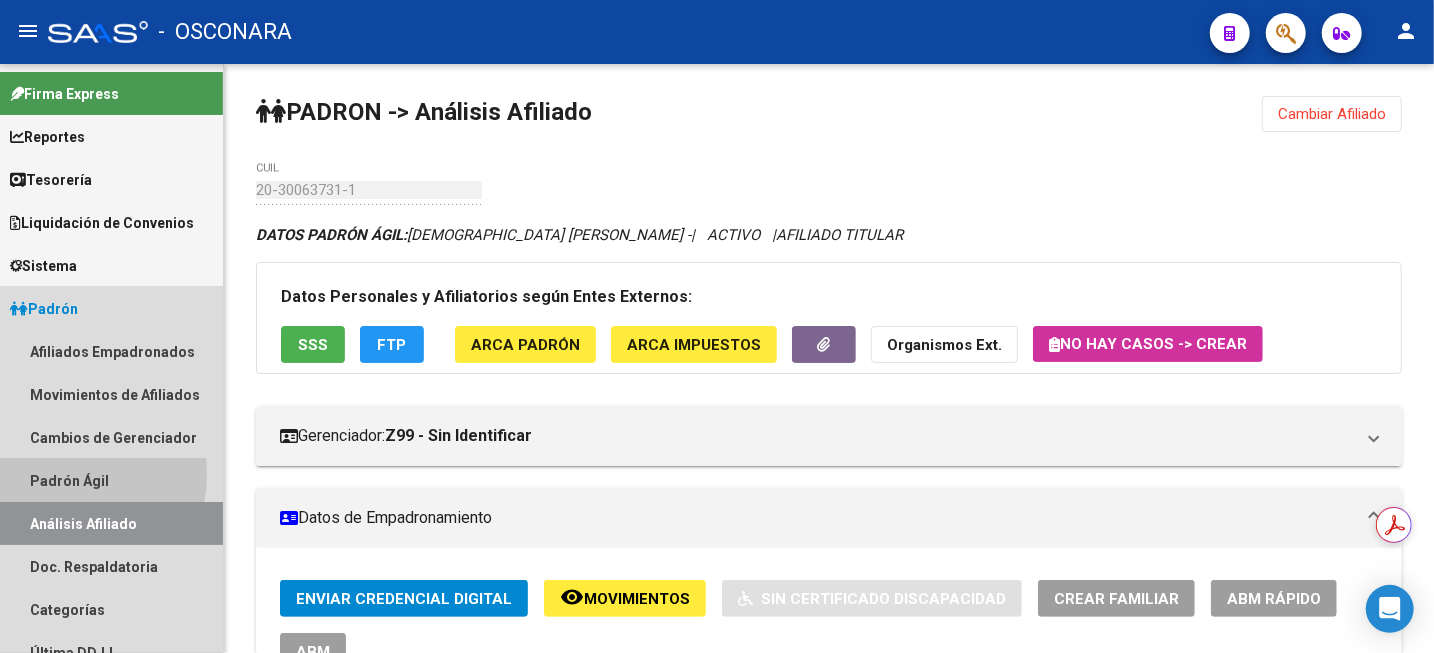 click on "Padrón Ágil" at bounding box center [111, 480] 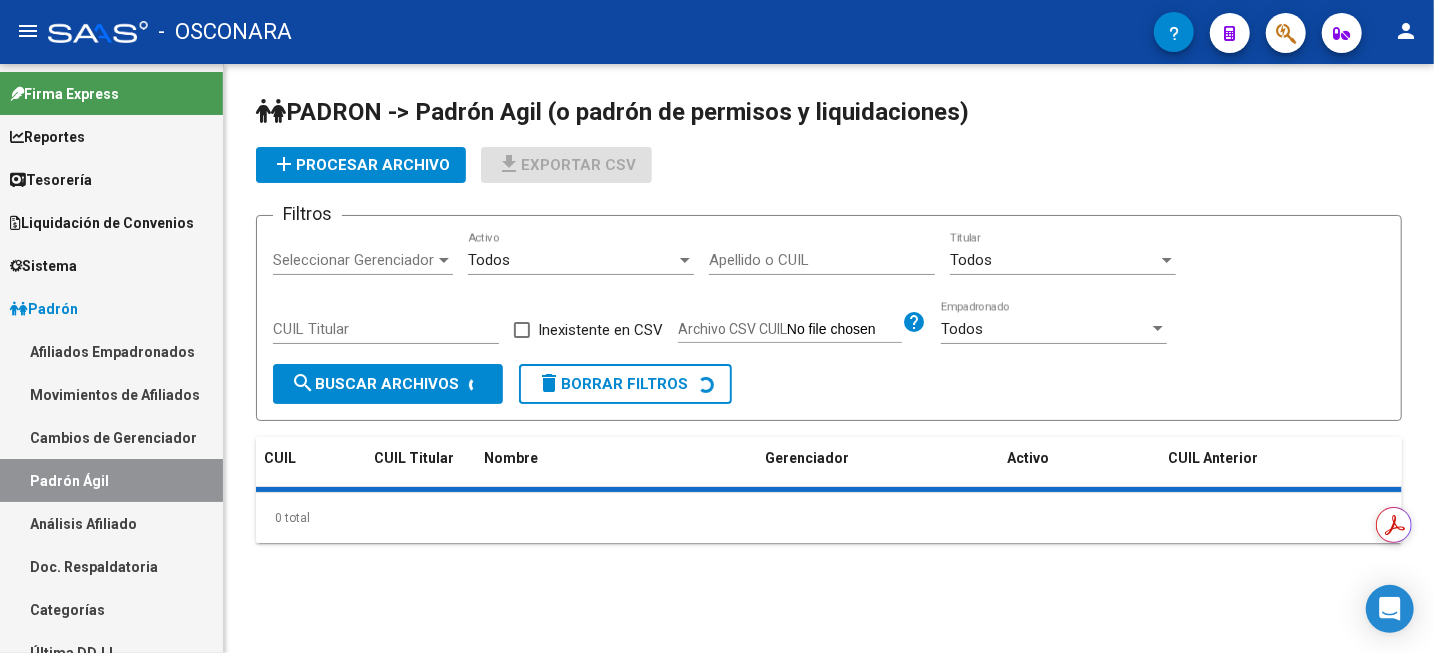 click on "Análisis Afiliado" at bounding box center (111, 523) 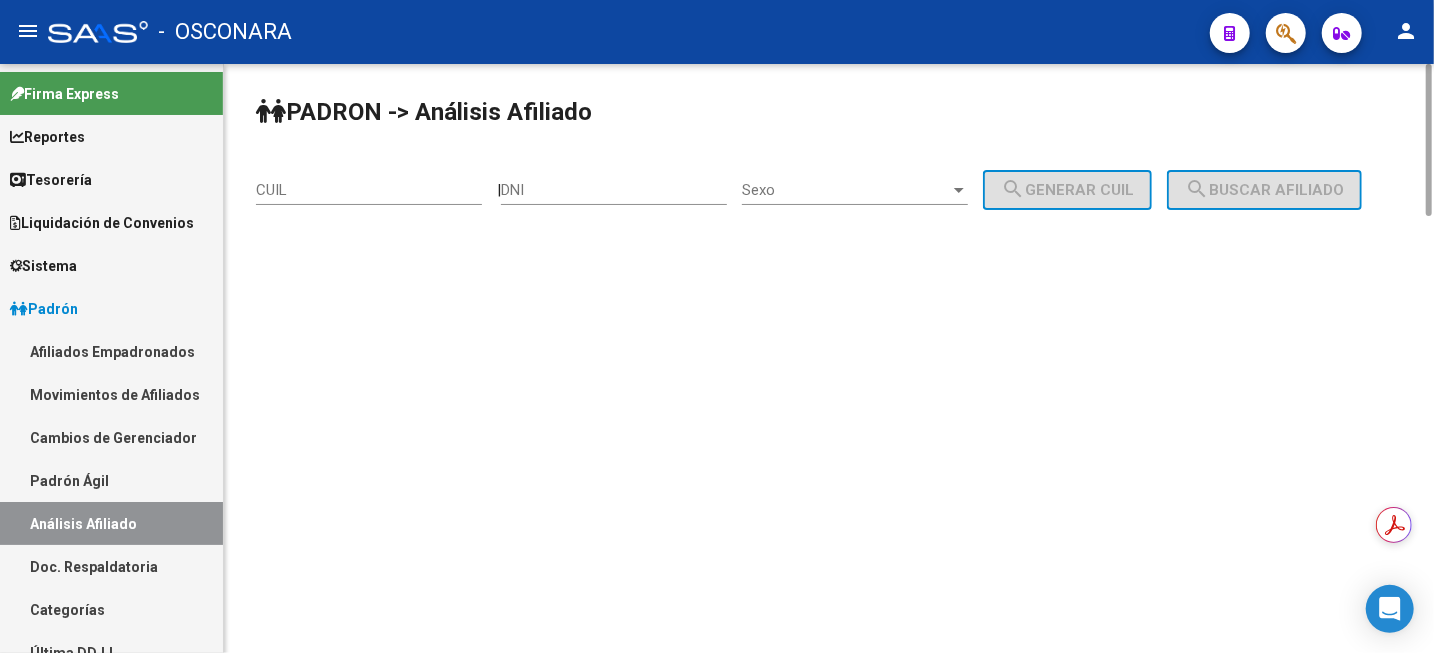 click on "CUIL" at bounding box center [369, 190] 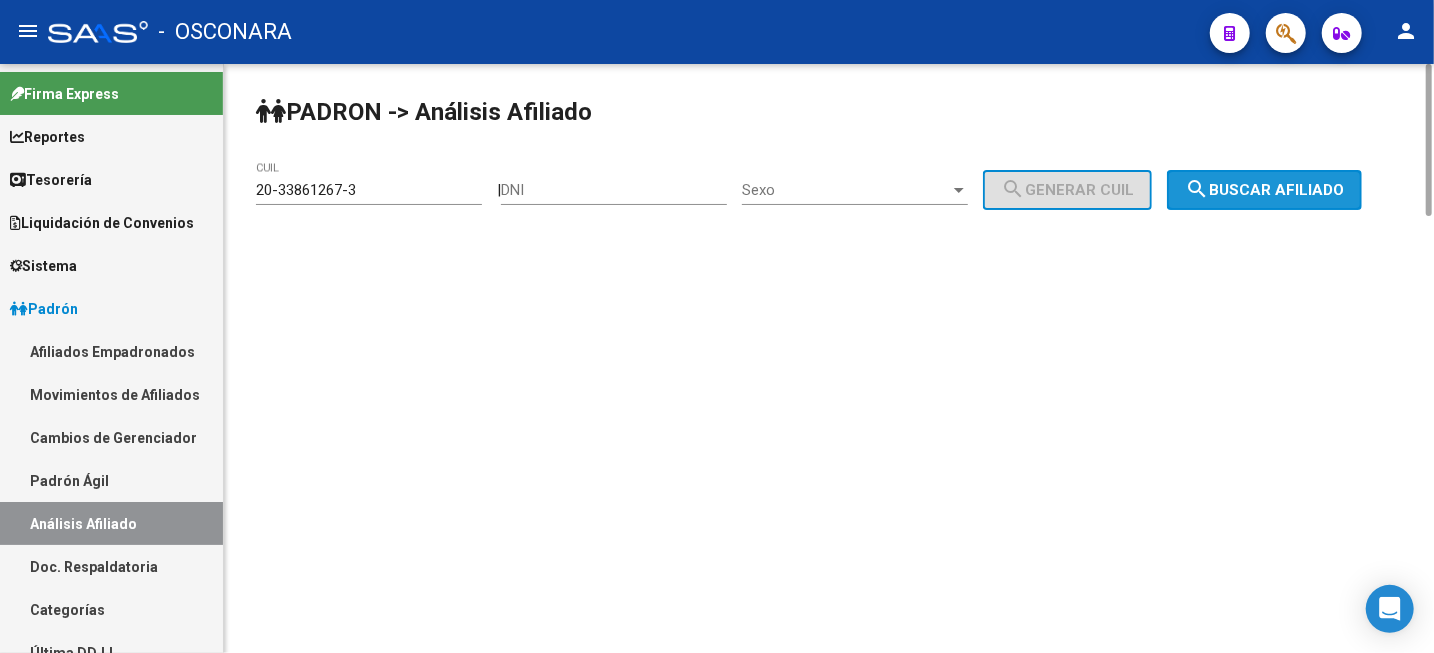 click on "search  Buscar afiliado" 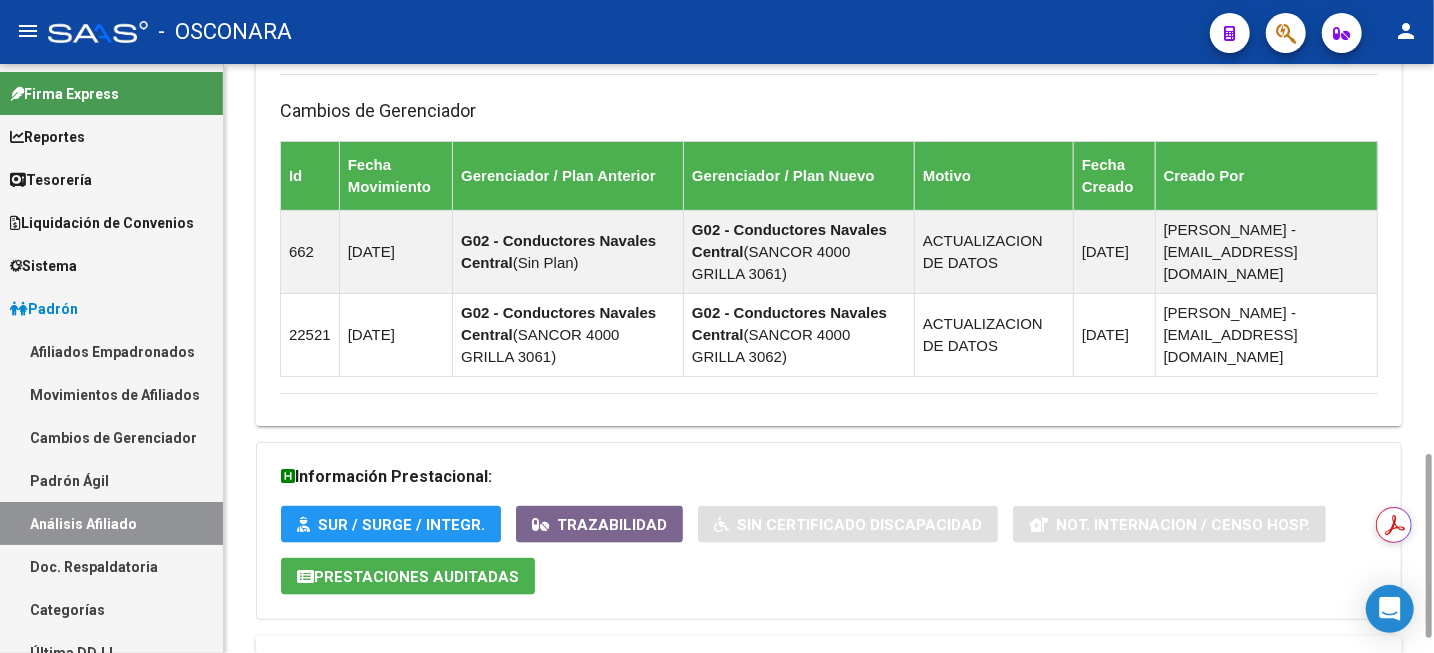 scroll, scrollTop: 1296, scrollLeft: 0, axis: vertical 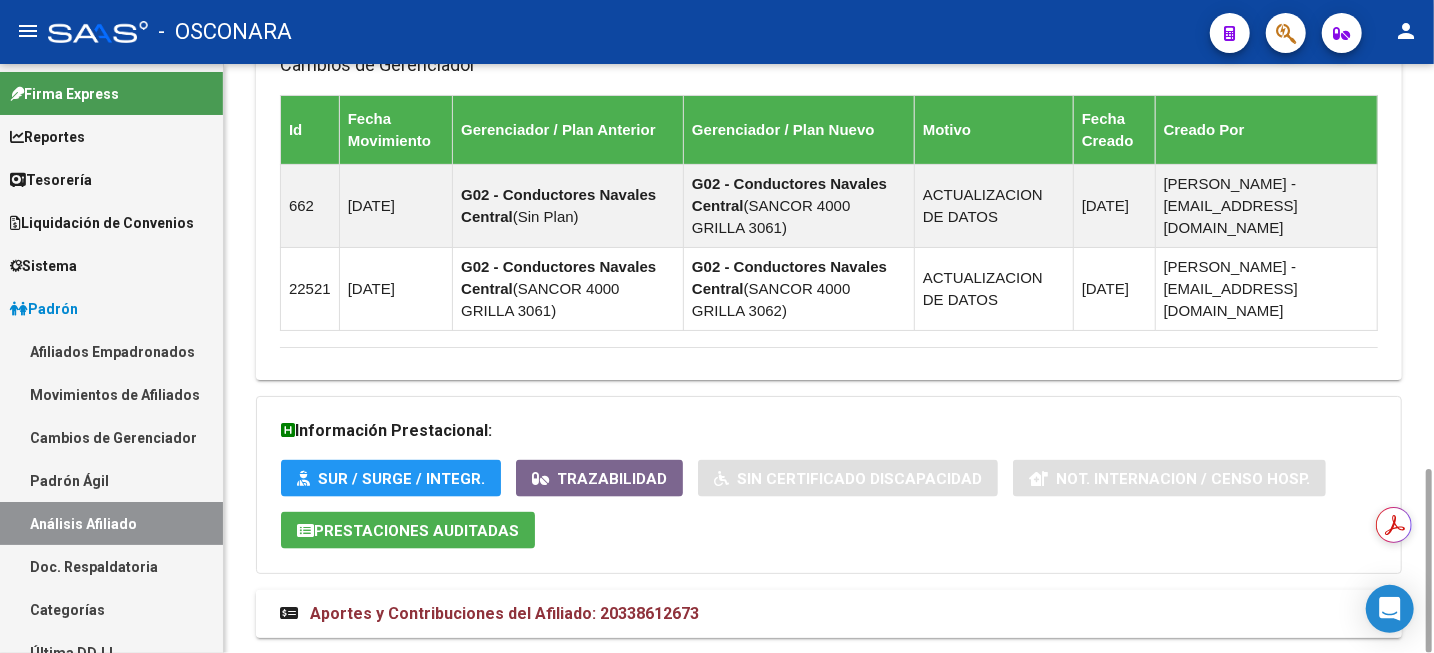 click on "Aportes y Contribuciones del Afiliado: 20338612673" at bounding box center (504, 613) 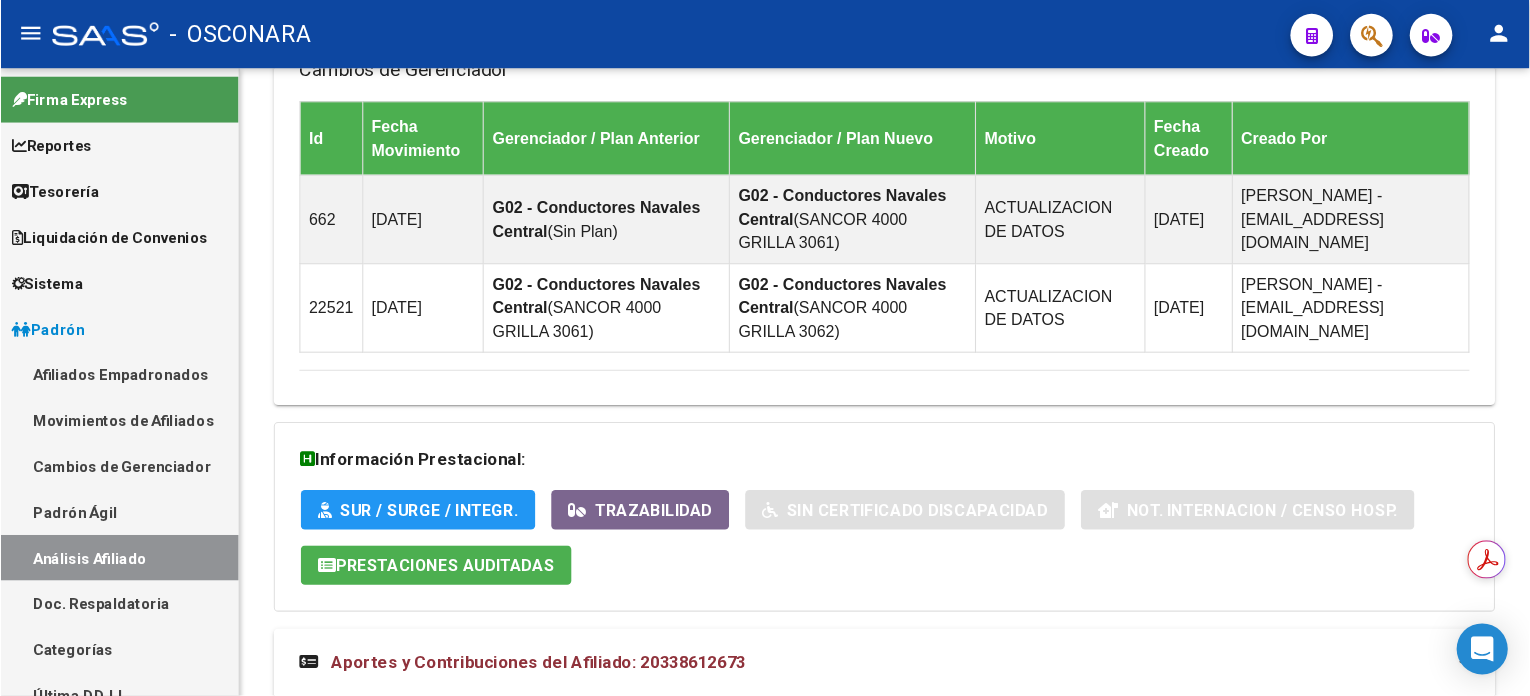 scroll, scrollTop: 2046, scrollLeft: 0, axis: vertical 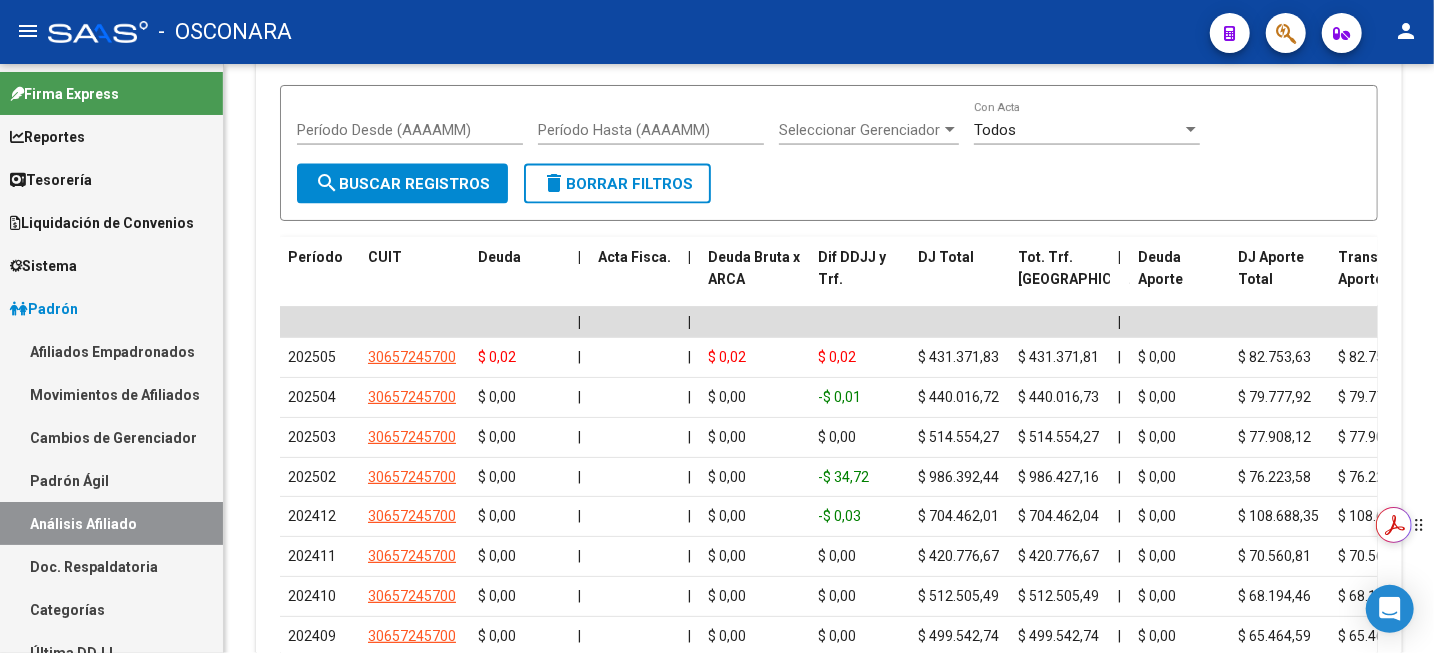 click on "Obtén resúmenes e información clave con el Asistente de IA
con tecnología de Adobe Acrobat" at bounding box center (1405, 525) 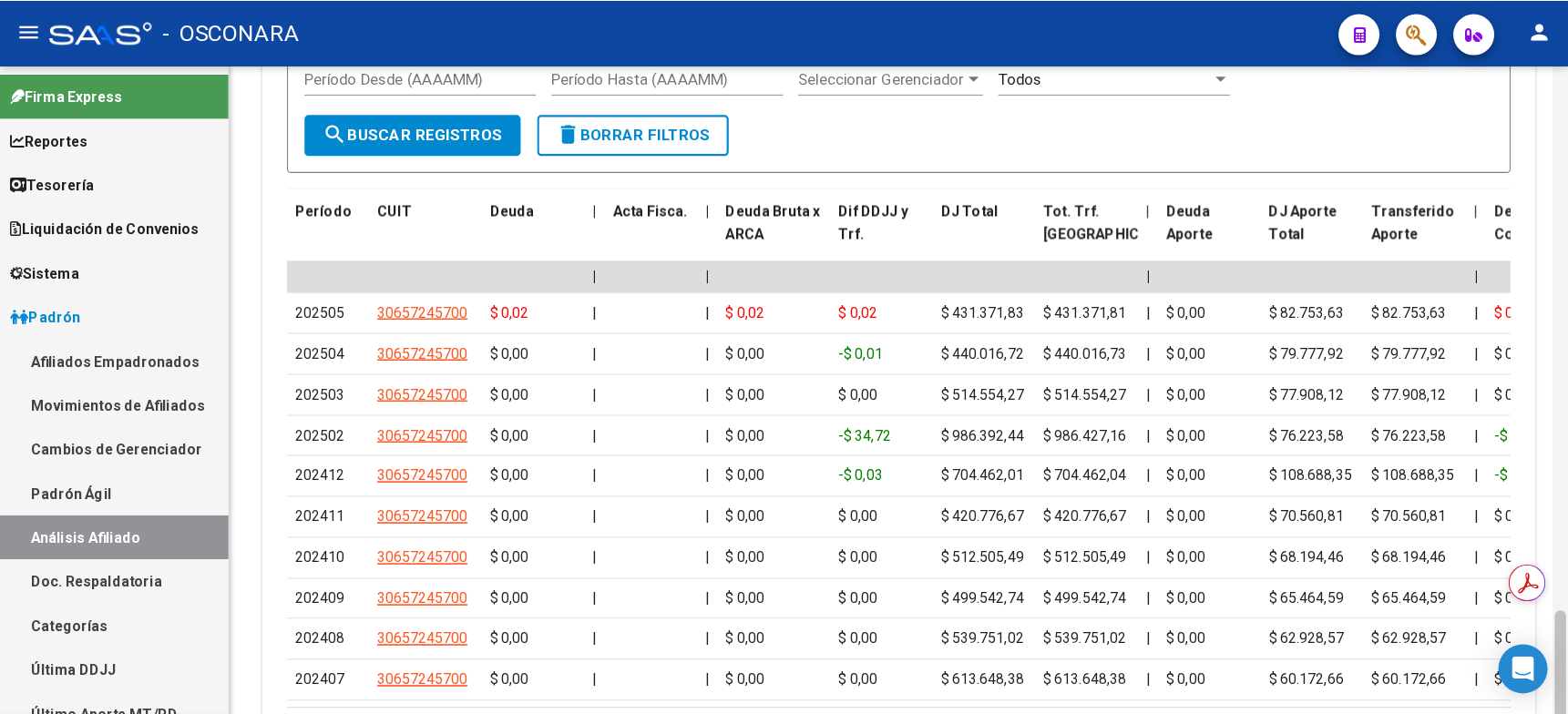 scroll, scrollTop: 1862, scrollLeft: 0, axis: vertical 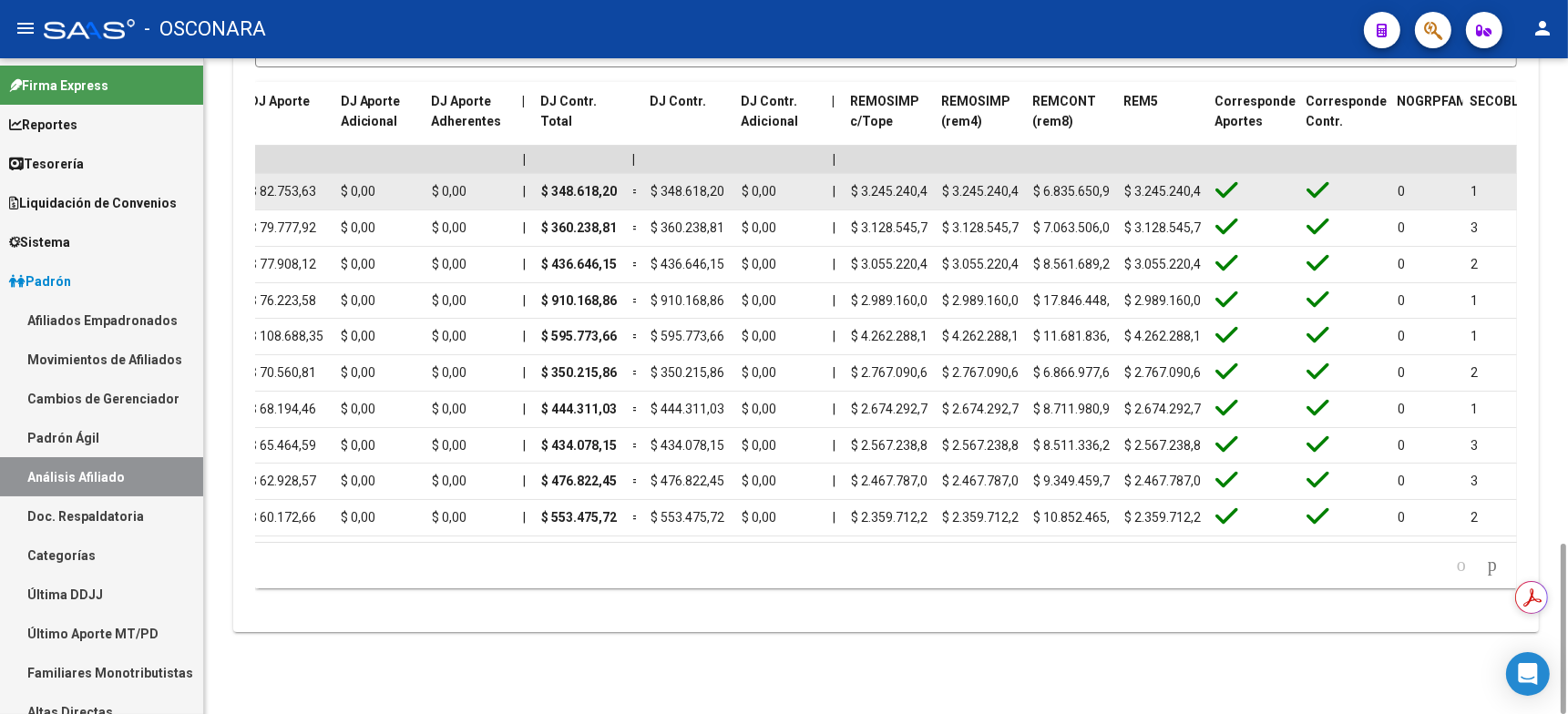 click on "$ 6.835.650,98" 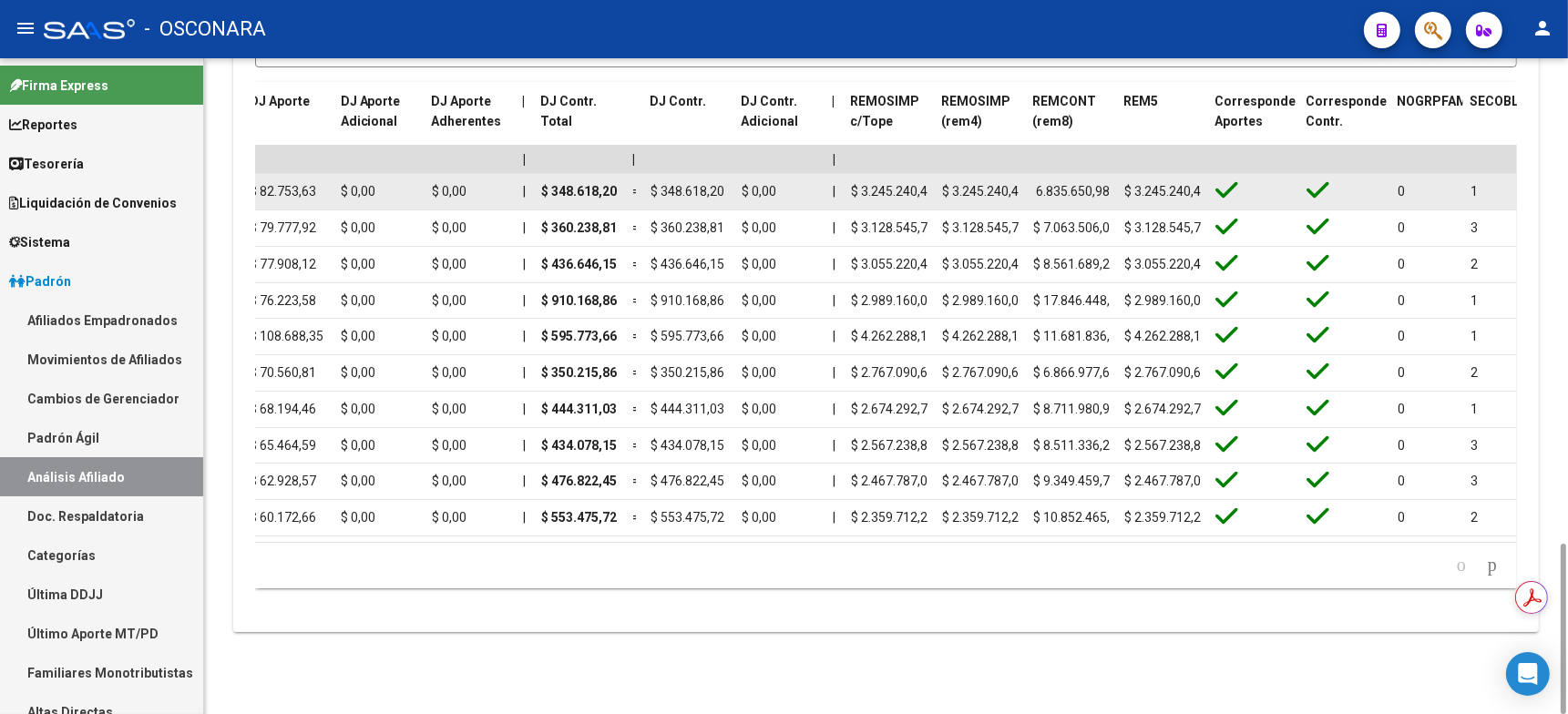 drag, startPoint x: 1039, startPoint y: 184, endPoint x: 1120, endPoint y: 185, distance: 81.006173 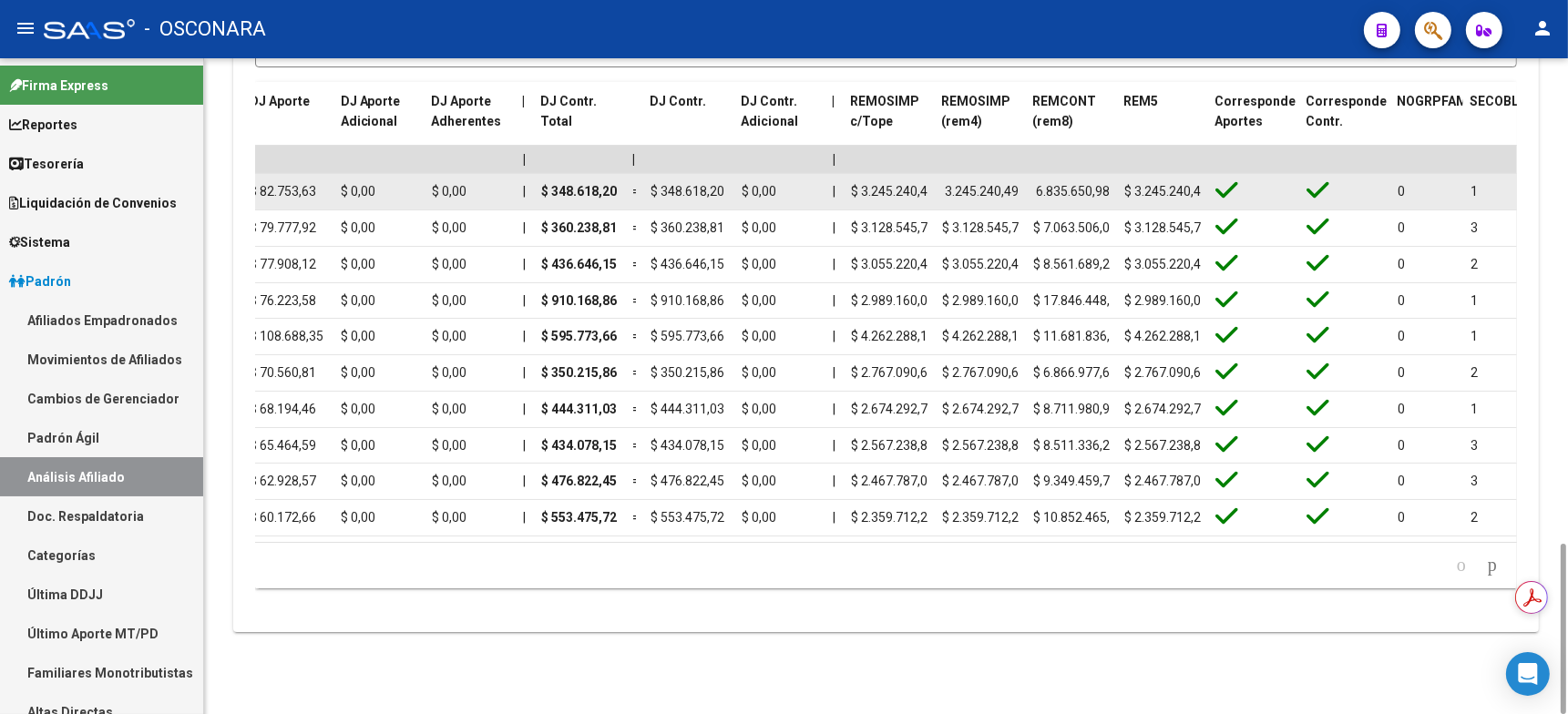 drag, startPoint x: 948, startPoint y: 194, endPoint x: 1032, endPoint y: 199, distance: 84.14868 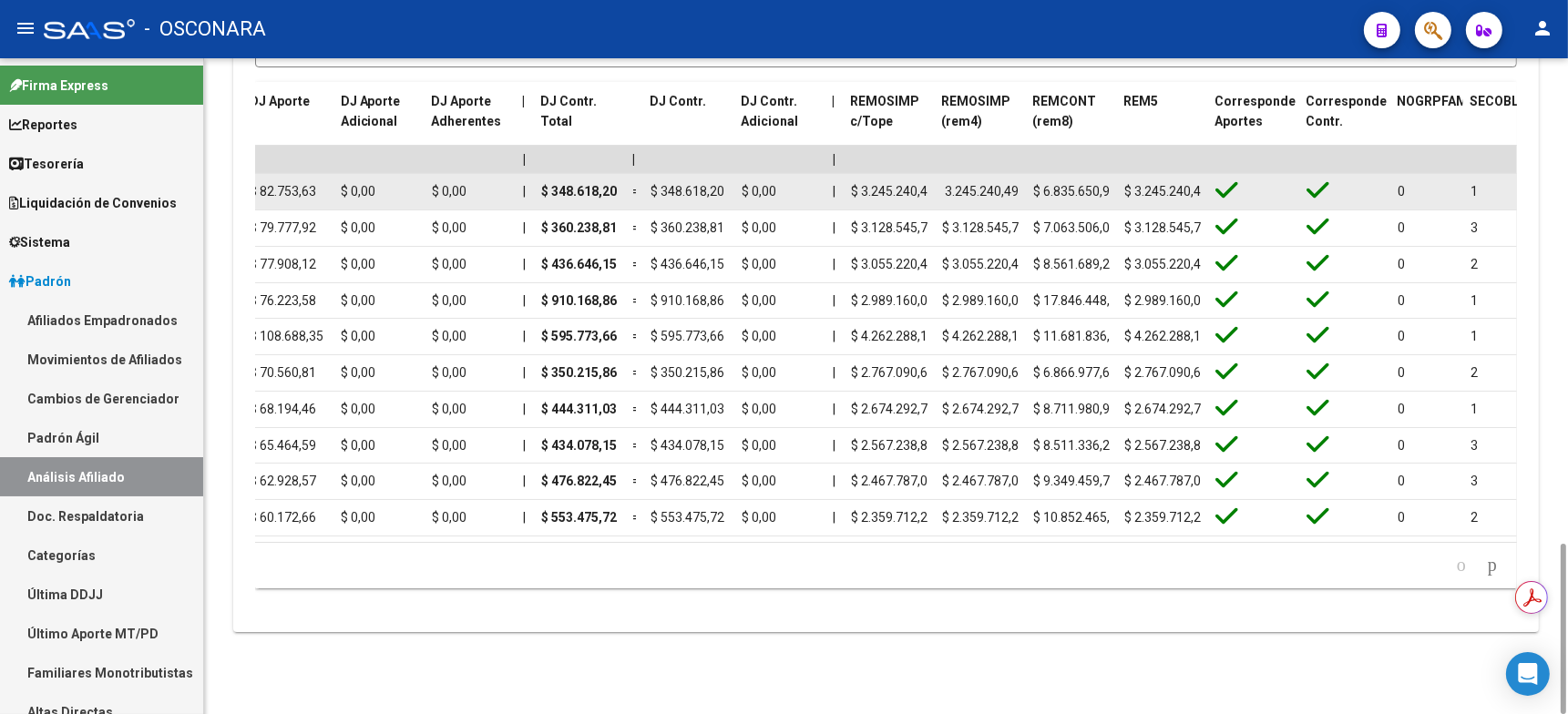 scroll, scrollTop: 0, scrollLeft: 7, axis: horizontal 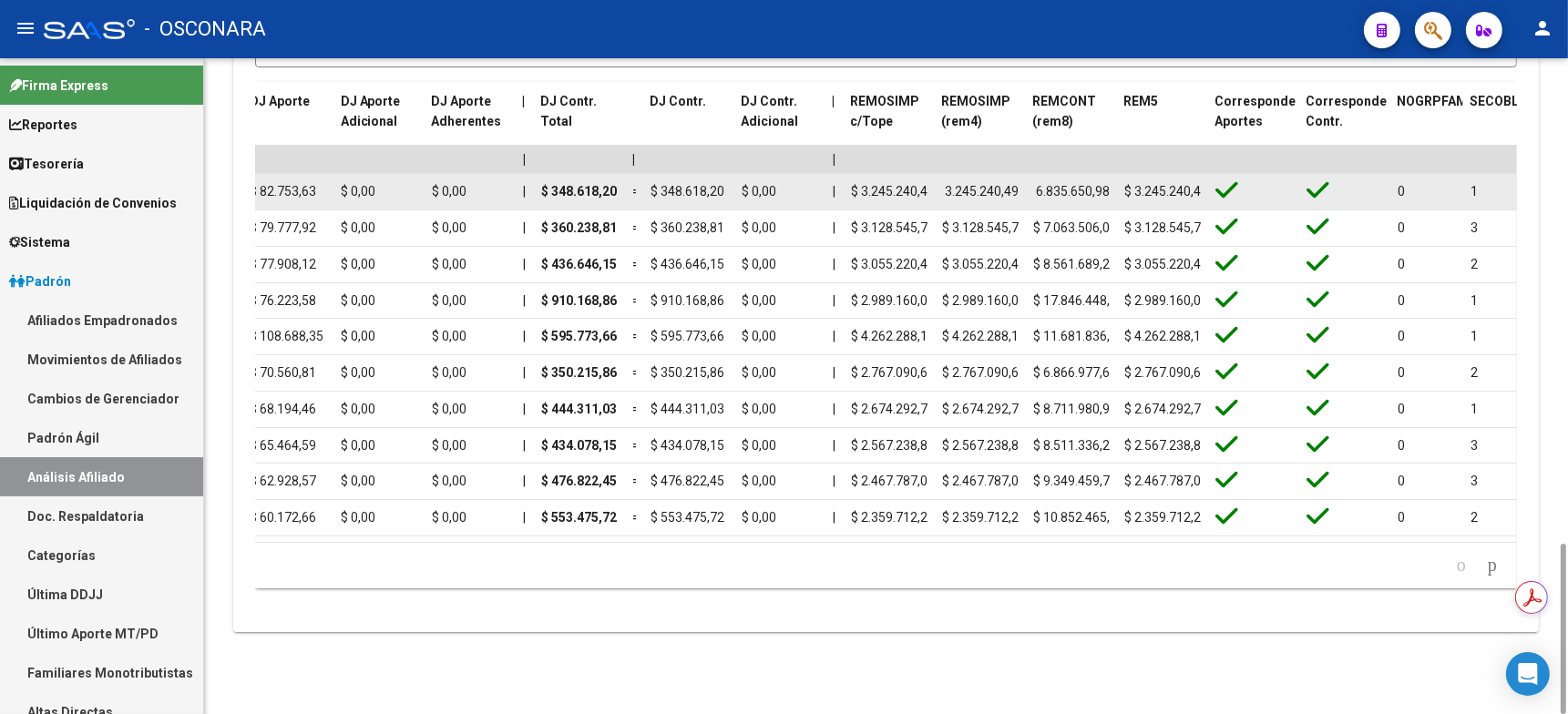 drag, startPoint x: 1035, startPoint y: 188, endPoint x: 1114, endPoint y: 187, distance: 79.006329 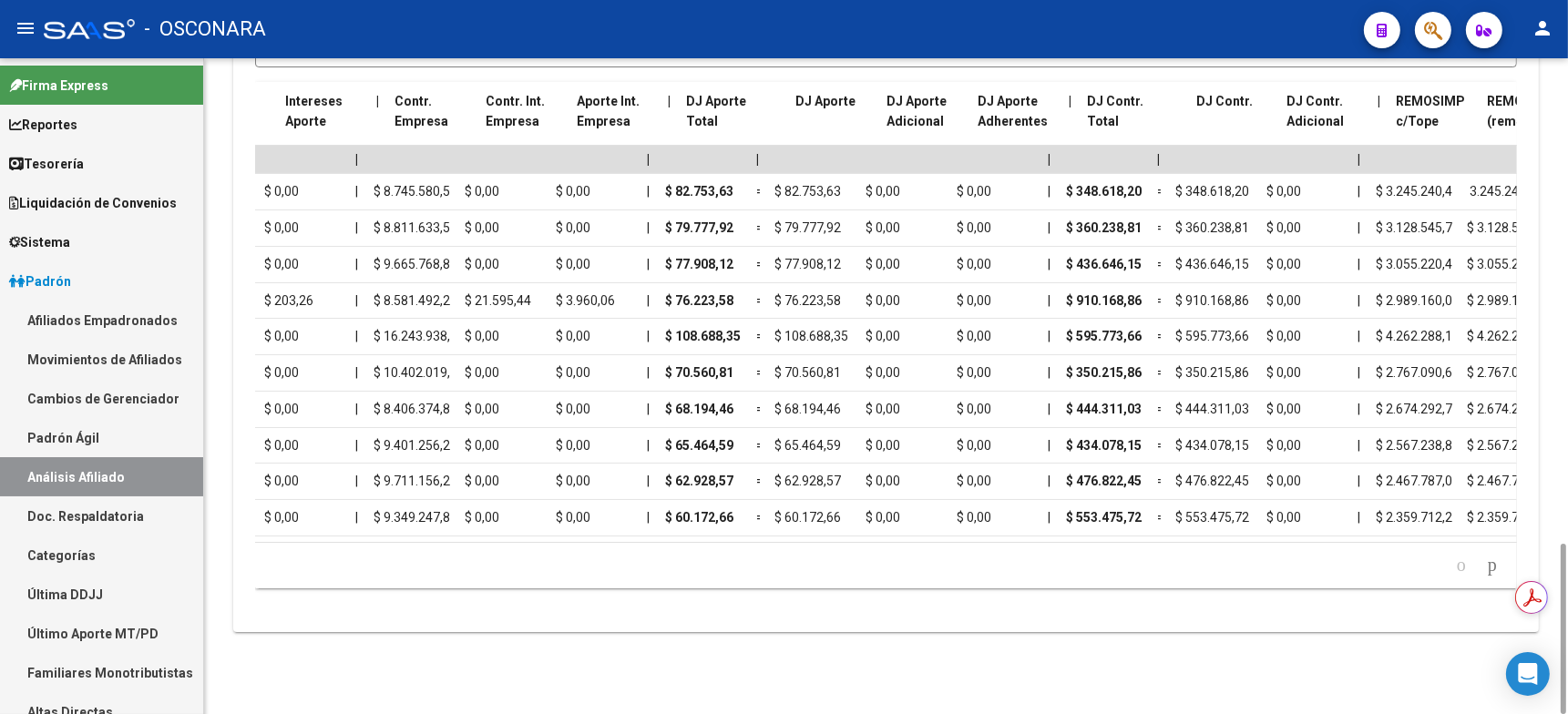 scroll, scrollTop: 0, scrollLeft: 1420, axis: horizontal 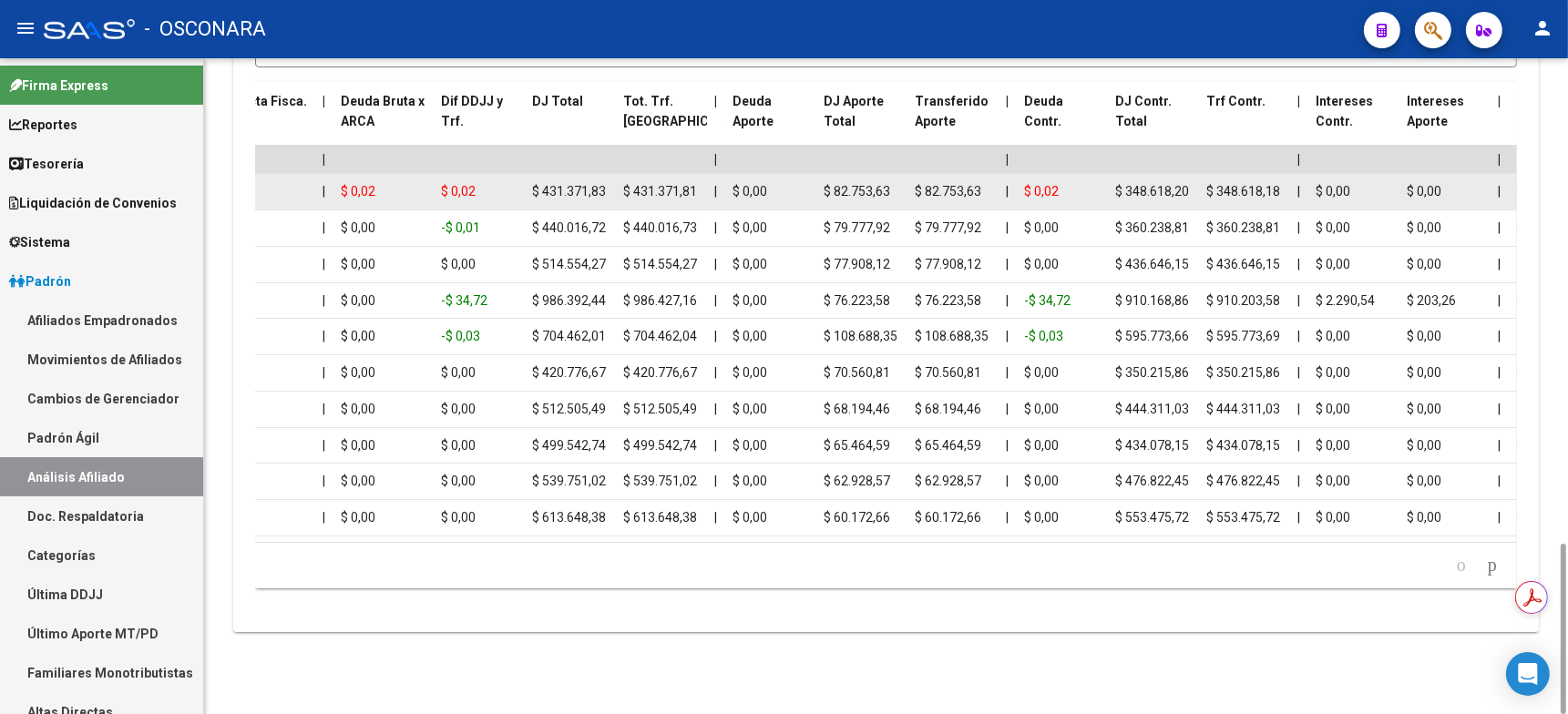 click on "$ 348.618,20" 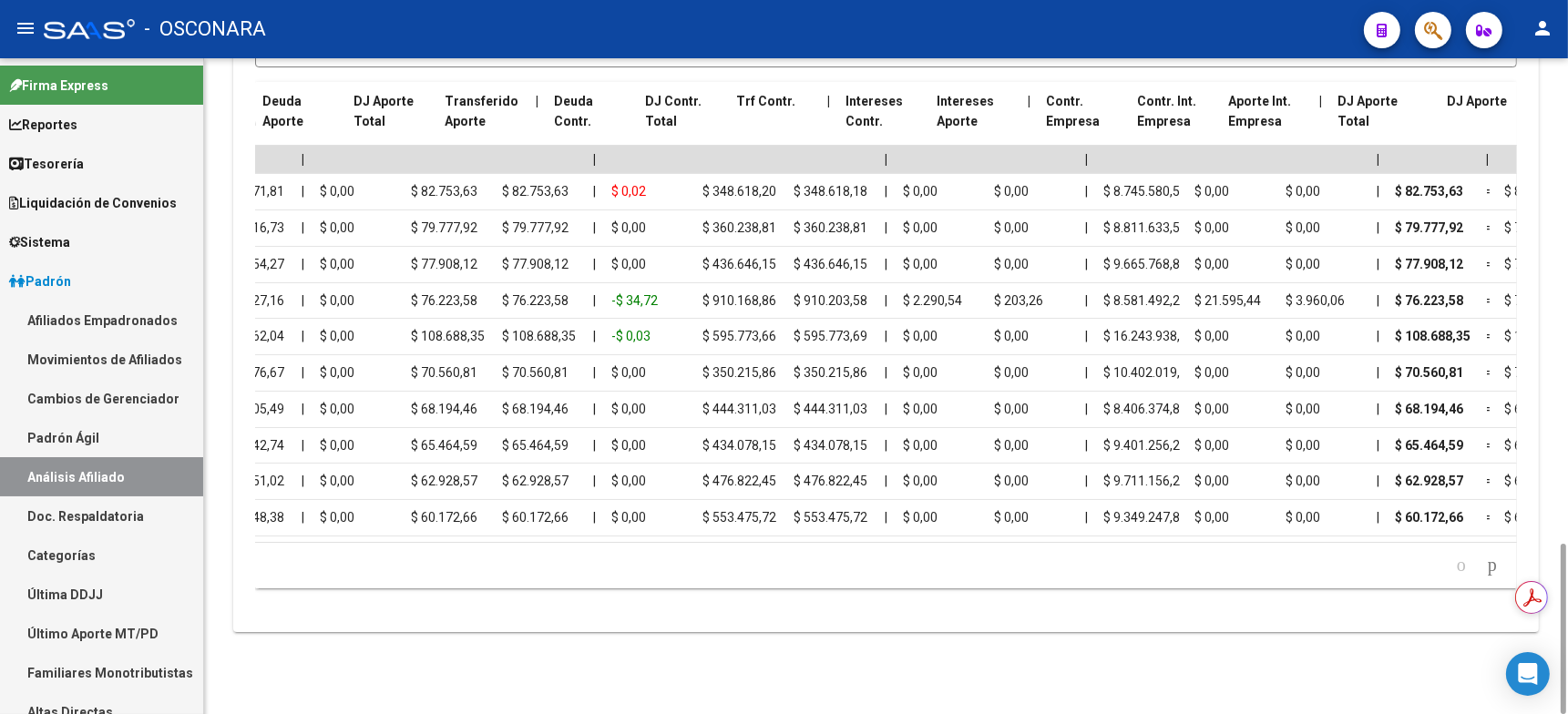 scroll, scrollTop: 0, scrollLeft: 828, axis: horizontal 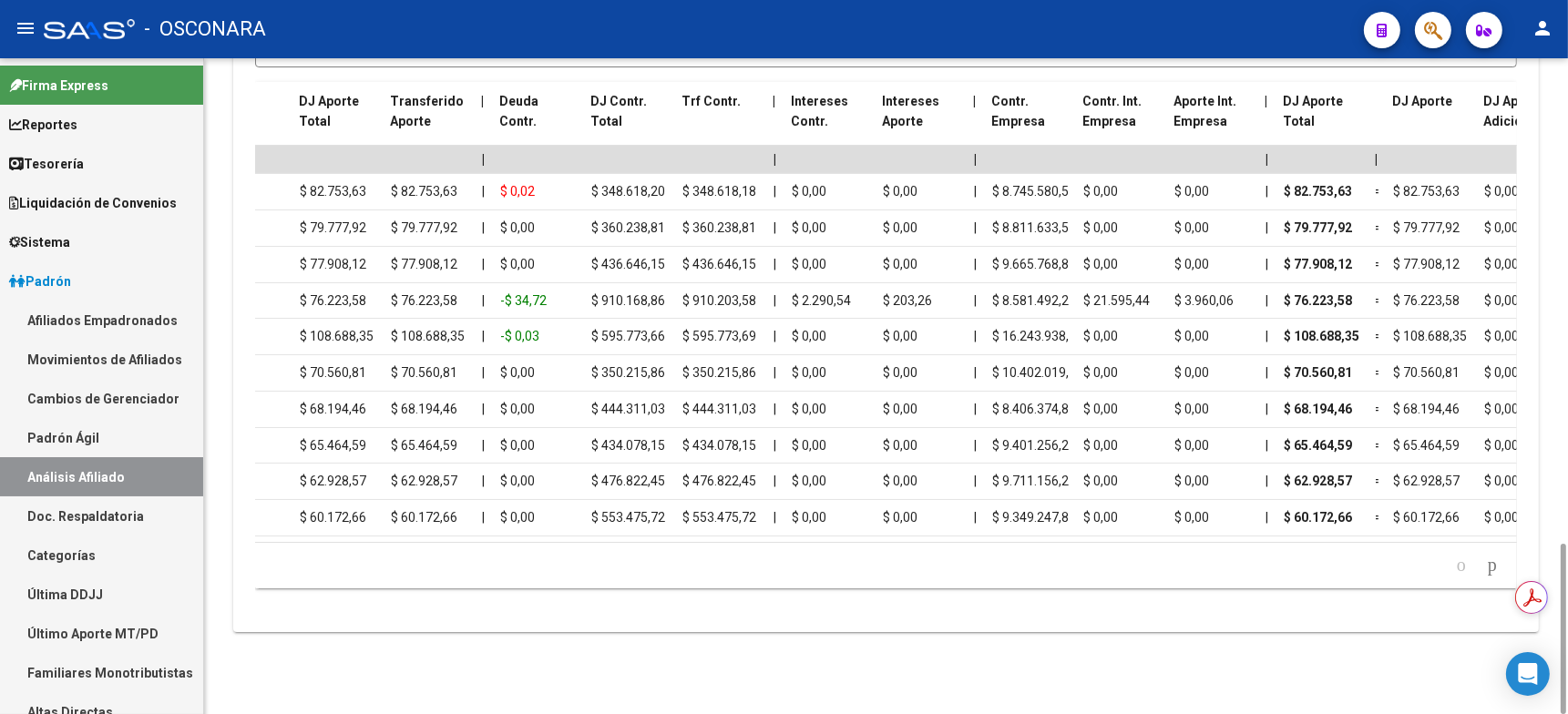 drag, startPoint x: 894, startPoint y: 576, endPoint x: 1009, endPoint y: 572, distance: 115.06954 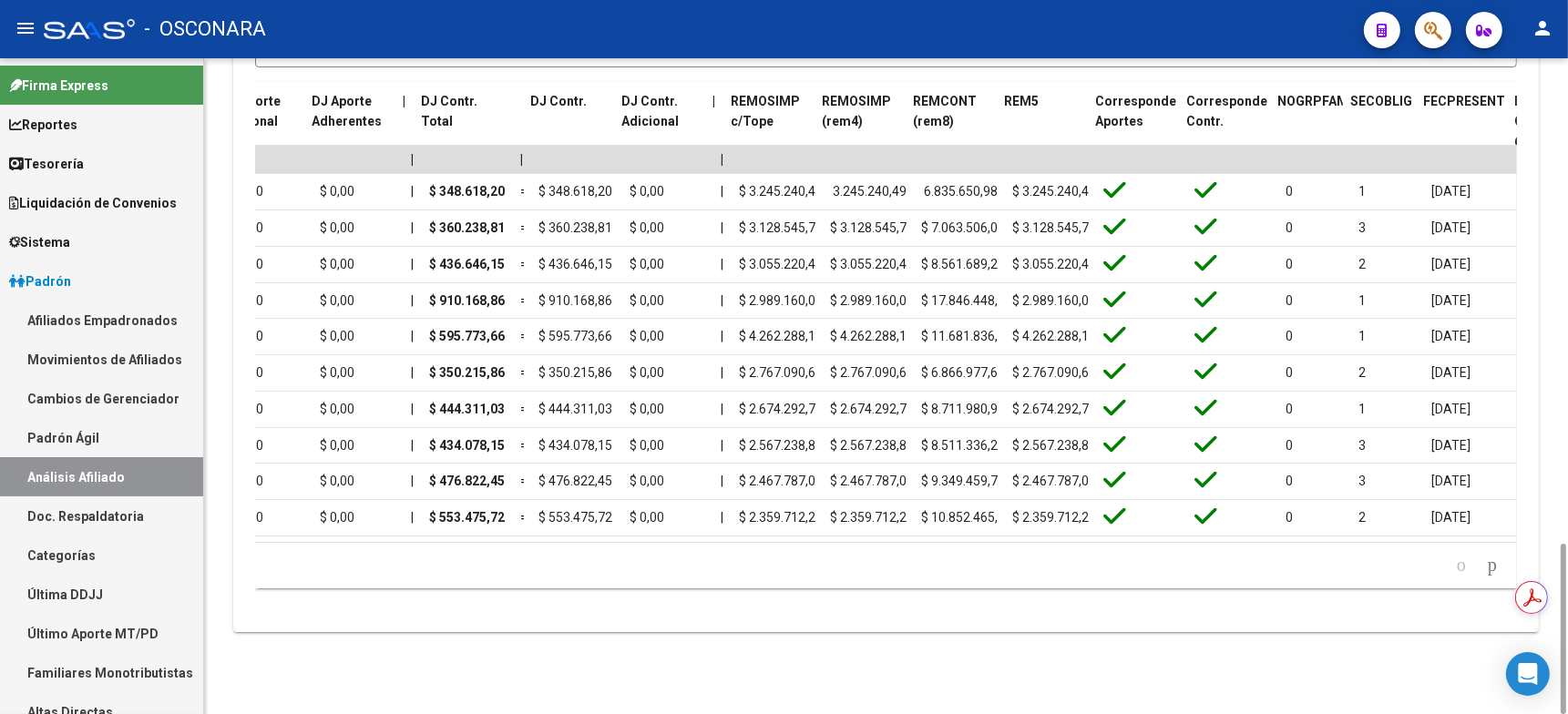scroll, scrollTop: 0, scrollLeft: 2092, axis: horizontal 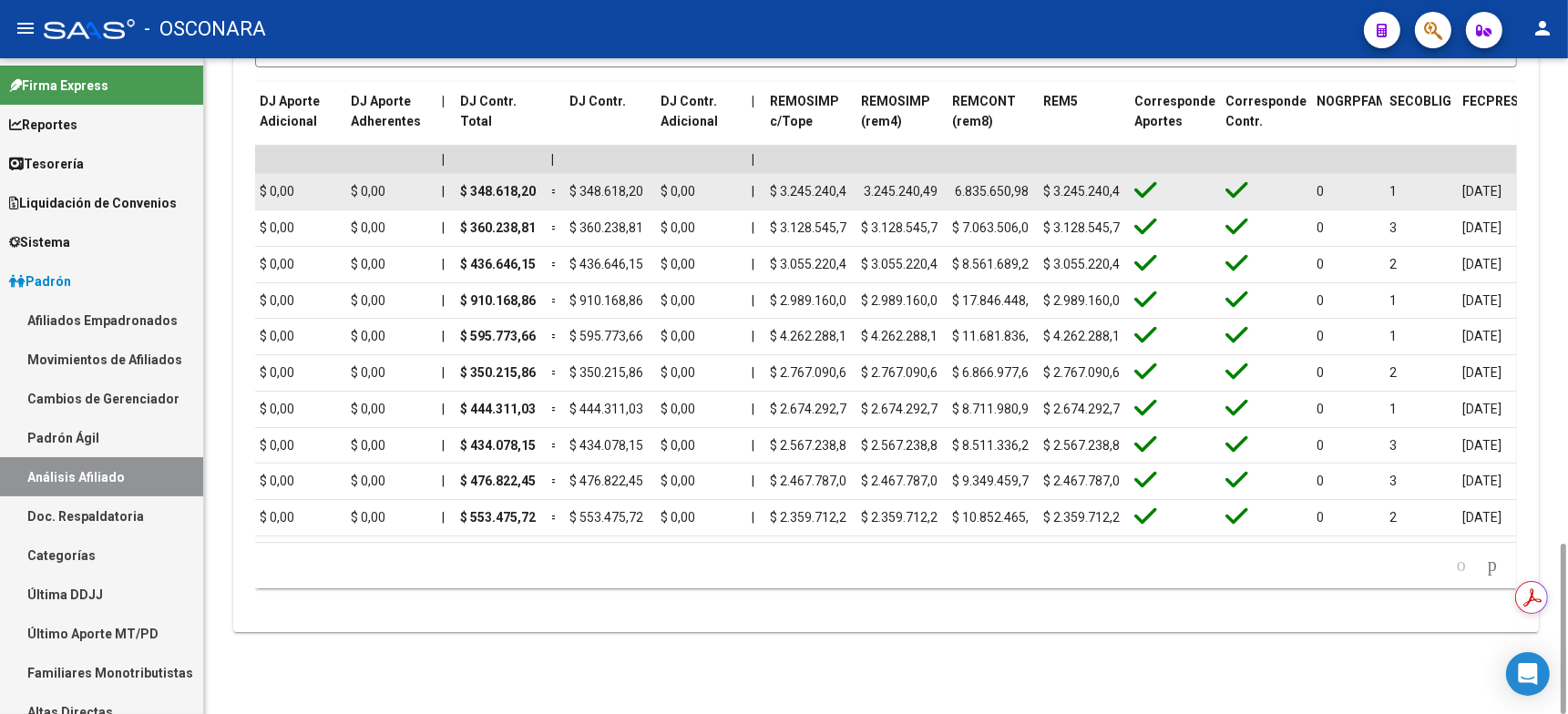 drag, startPoint x: 978, startPoint y: 194, endPoint x: 1039, endPoint y: 204, distance: 61.81424 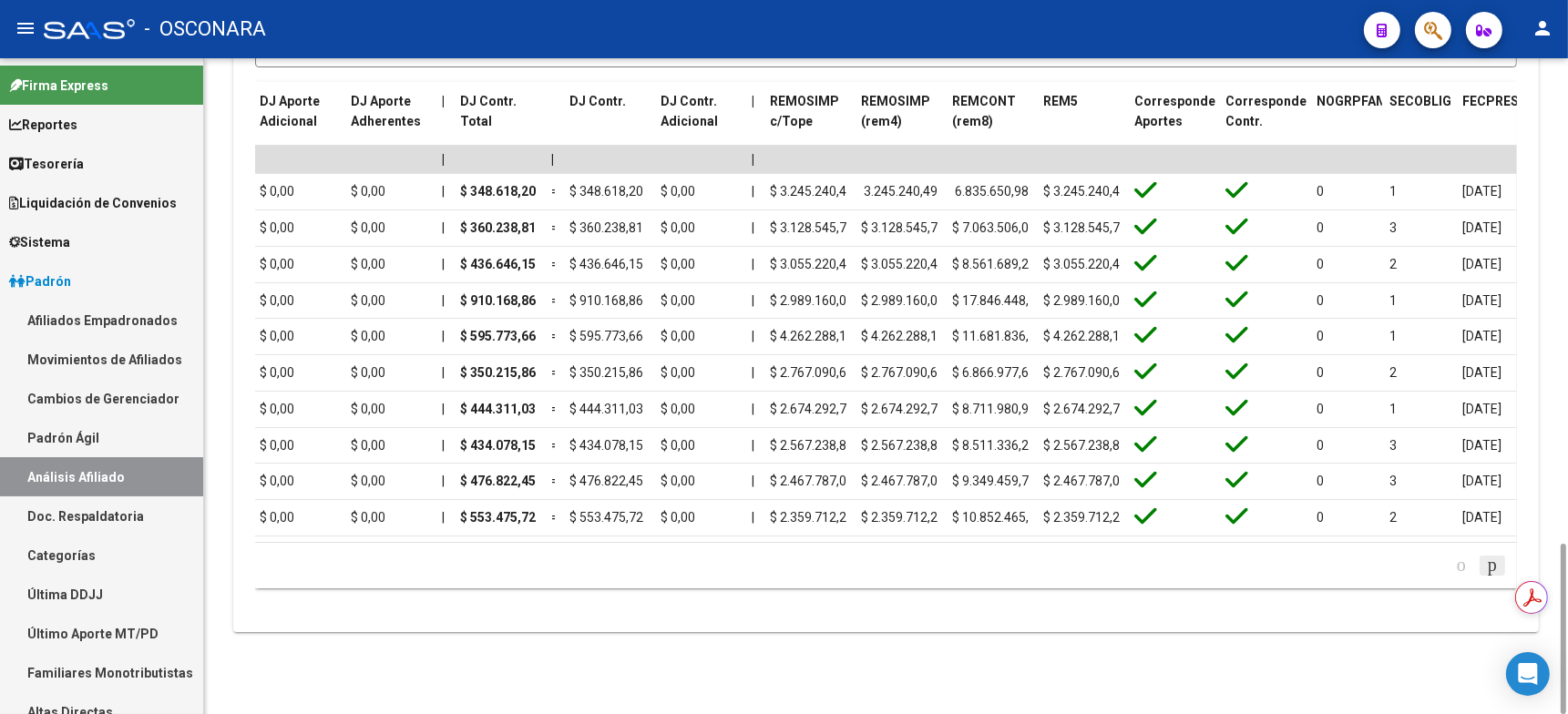 click 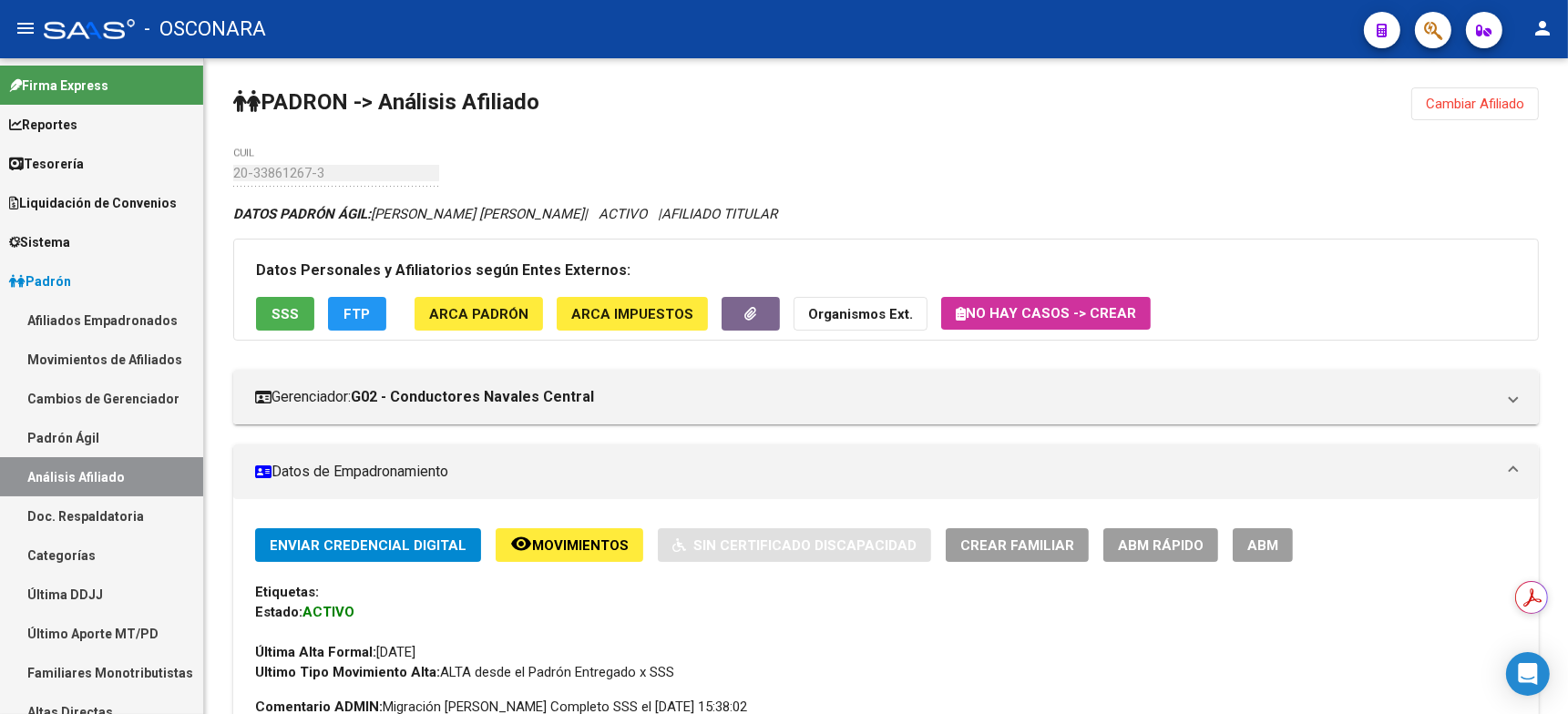 scroll, scrollTop: 546, scrollLeft: 0, axis: vertical 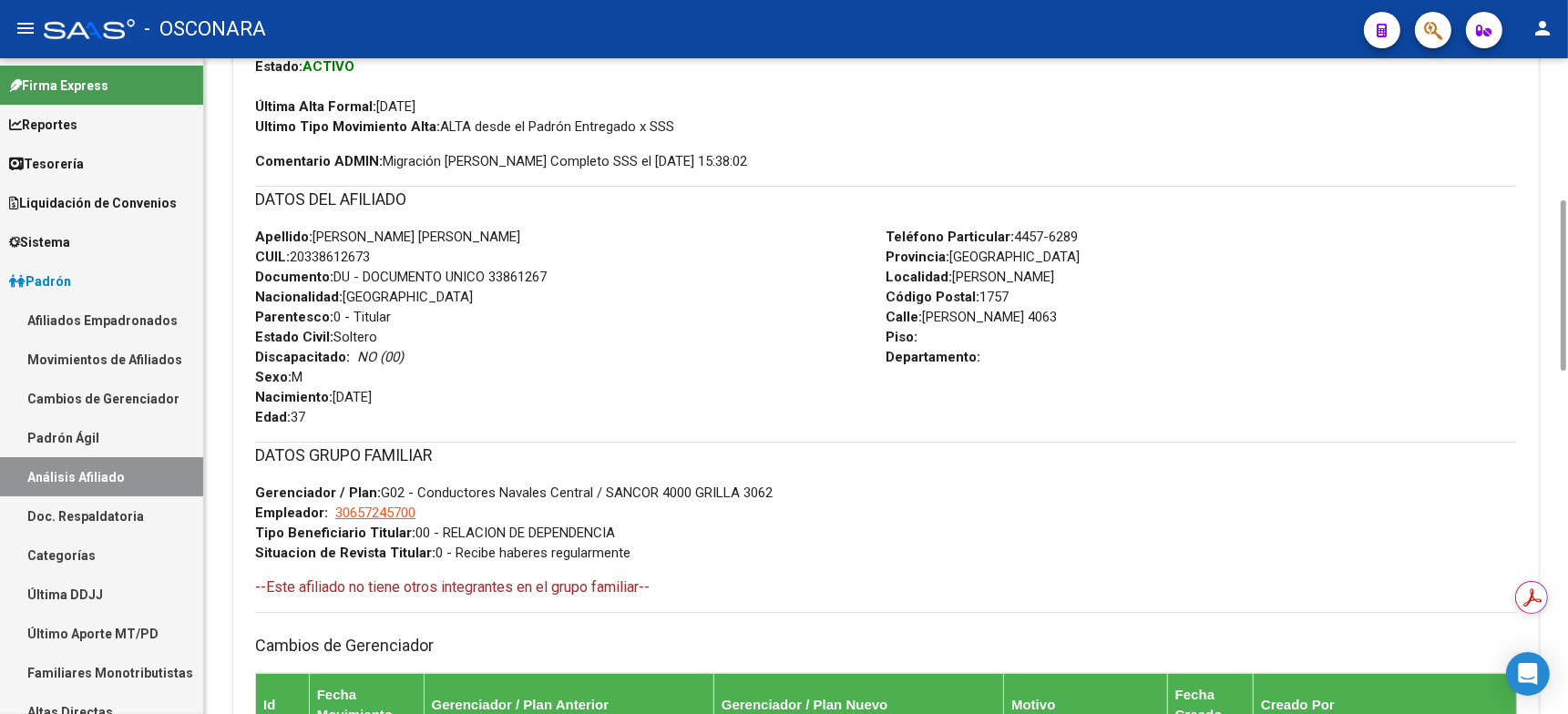 drag, startPoint x: 608, startPoint y: 491, endPoint x: 779, endPoint y: 491, distance: 171 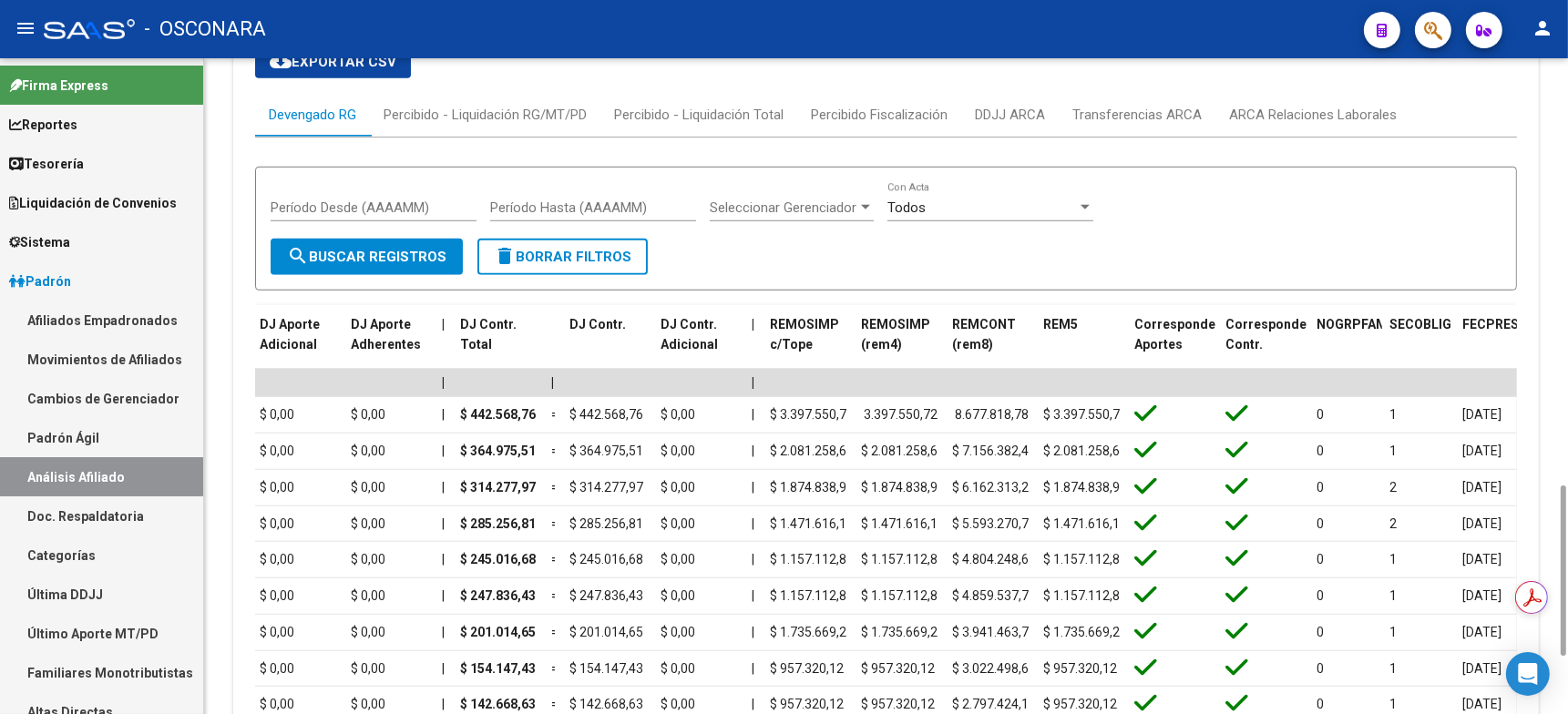 scroll, scrollTop: 1862, scrollLeft: 0, axis: vertical 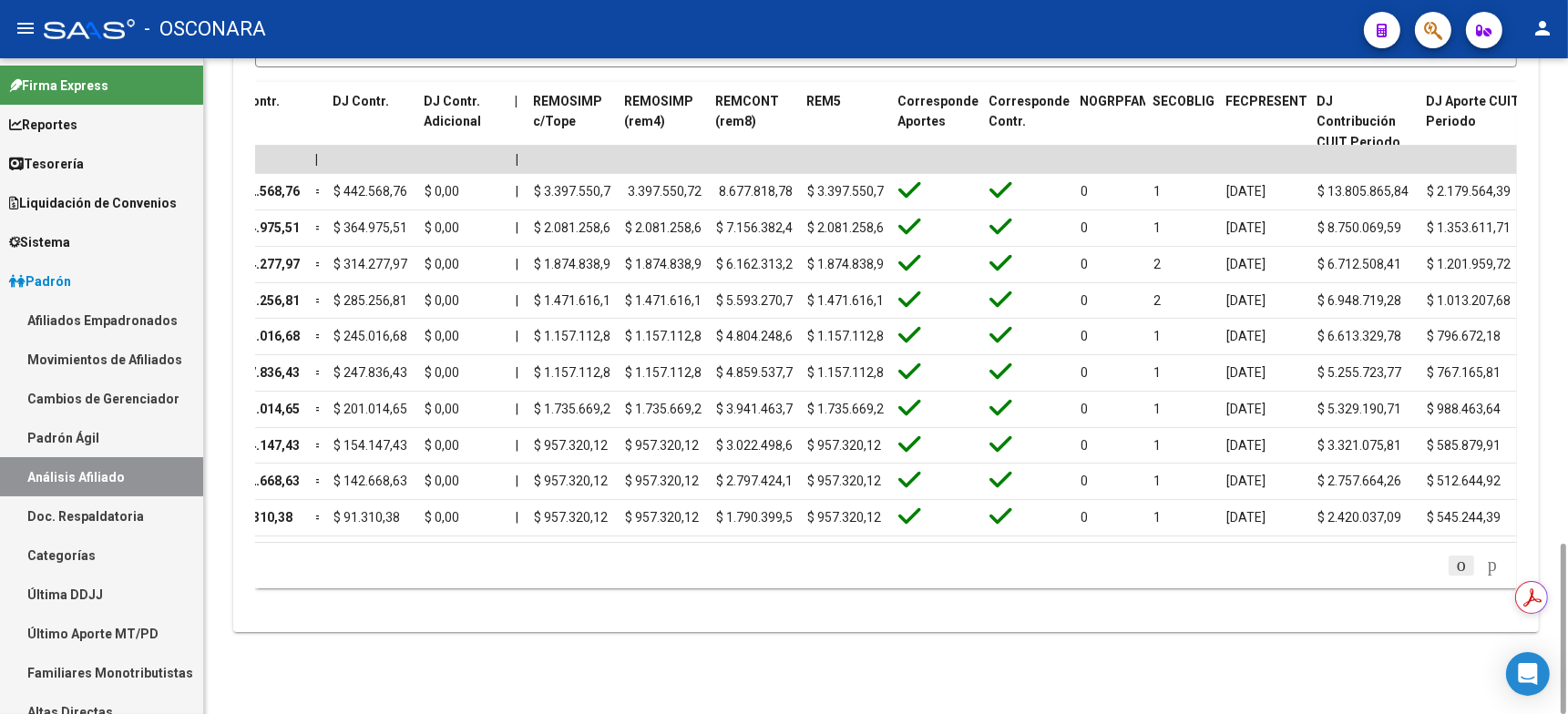 click 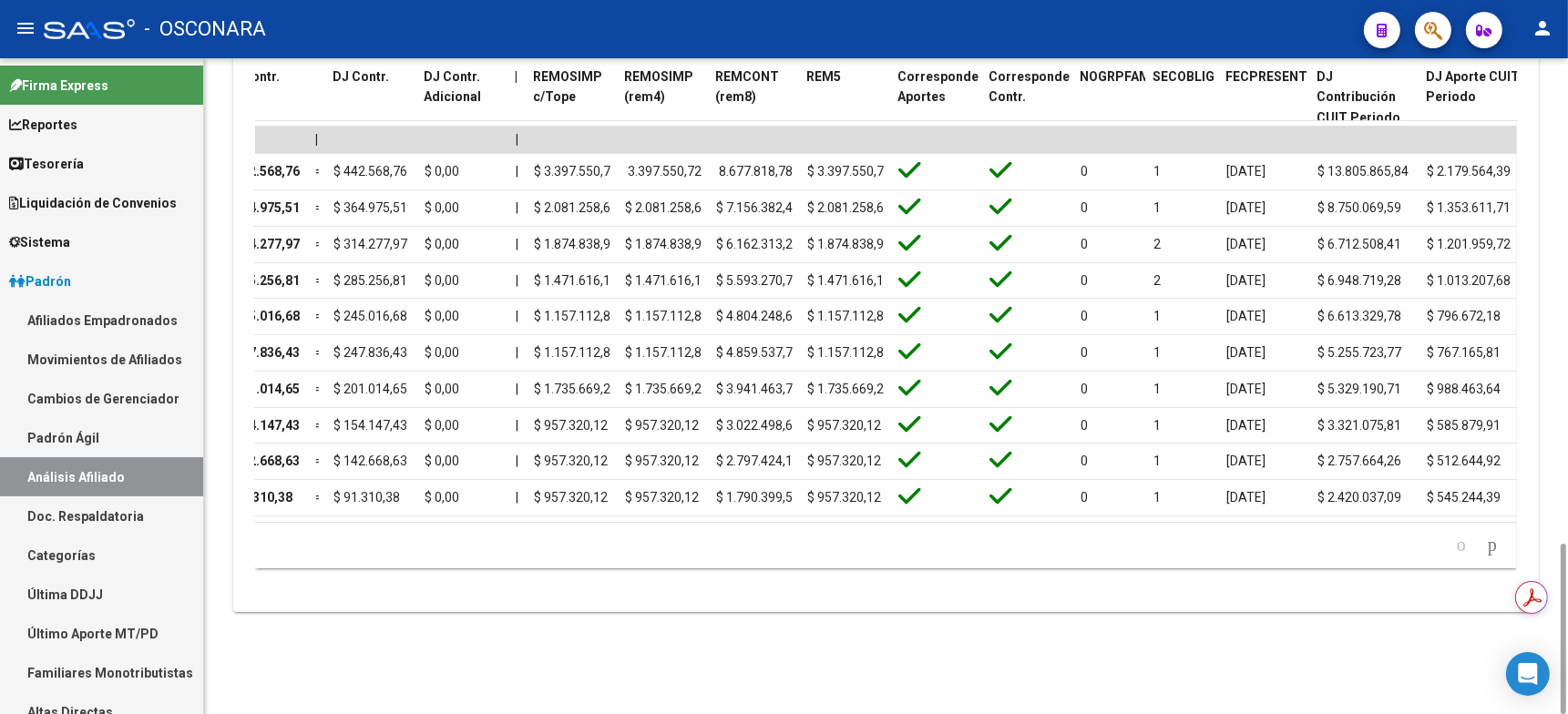 scroll, scrollTop: 1857, scrollLeft: 0, axis: vertical 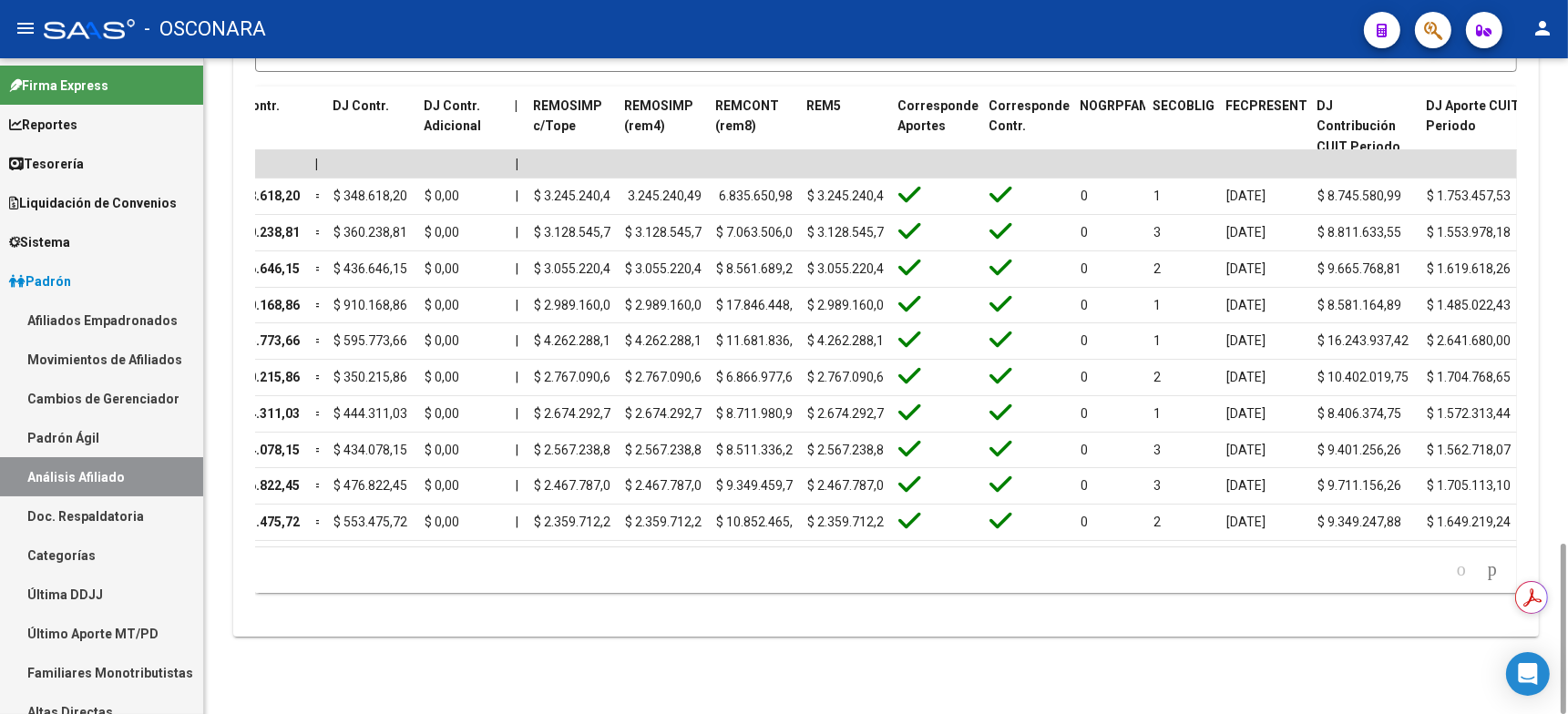 drag, startPoint x: 1308, startPoint y: 526, endPoint x: 1147, endPoint y: 556, distance: 163.7712 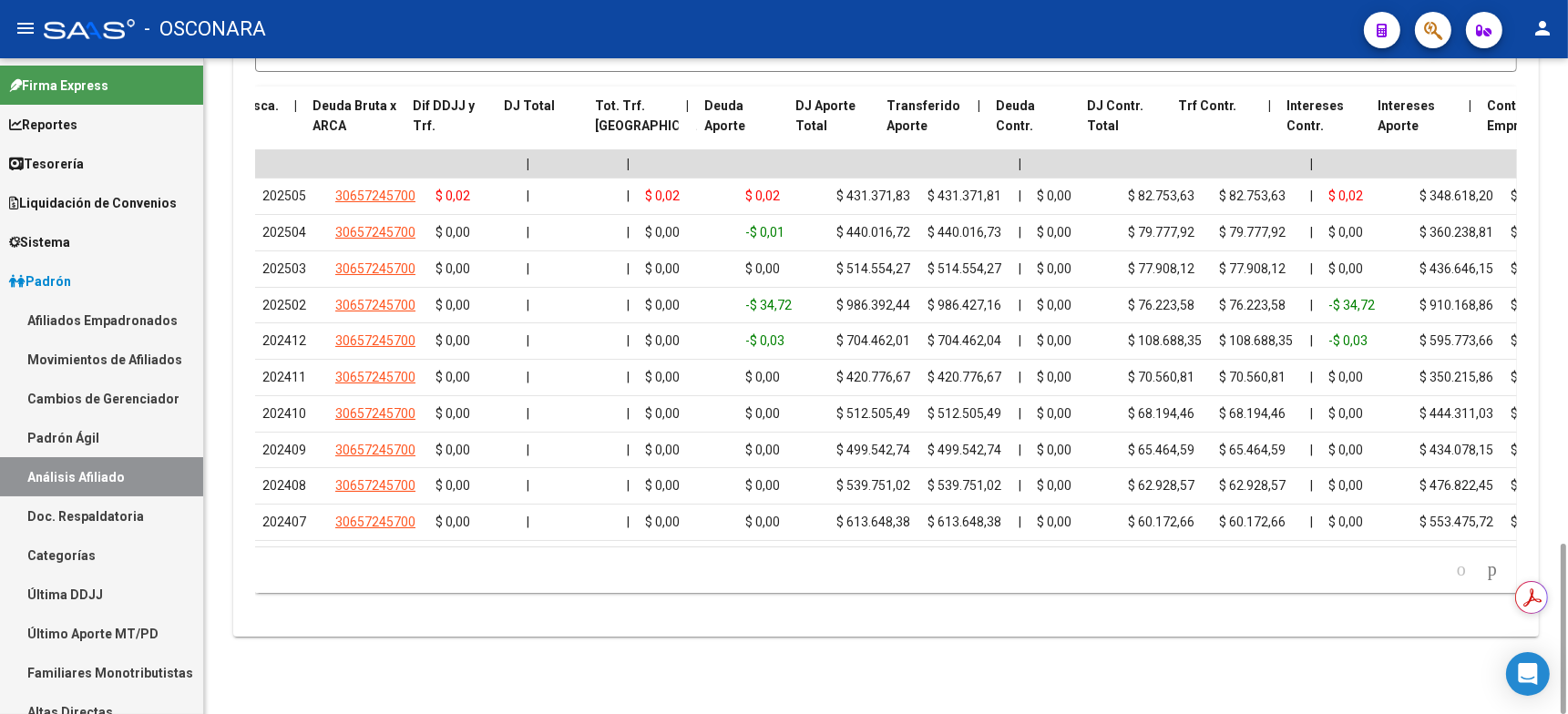 scroll, scrollTop: 0, scrollLeft: 371, axis: horizontal 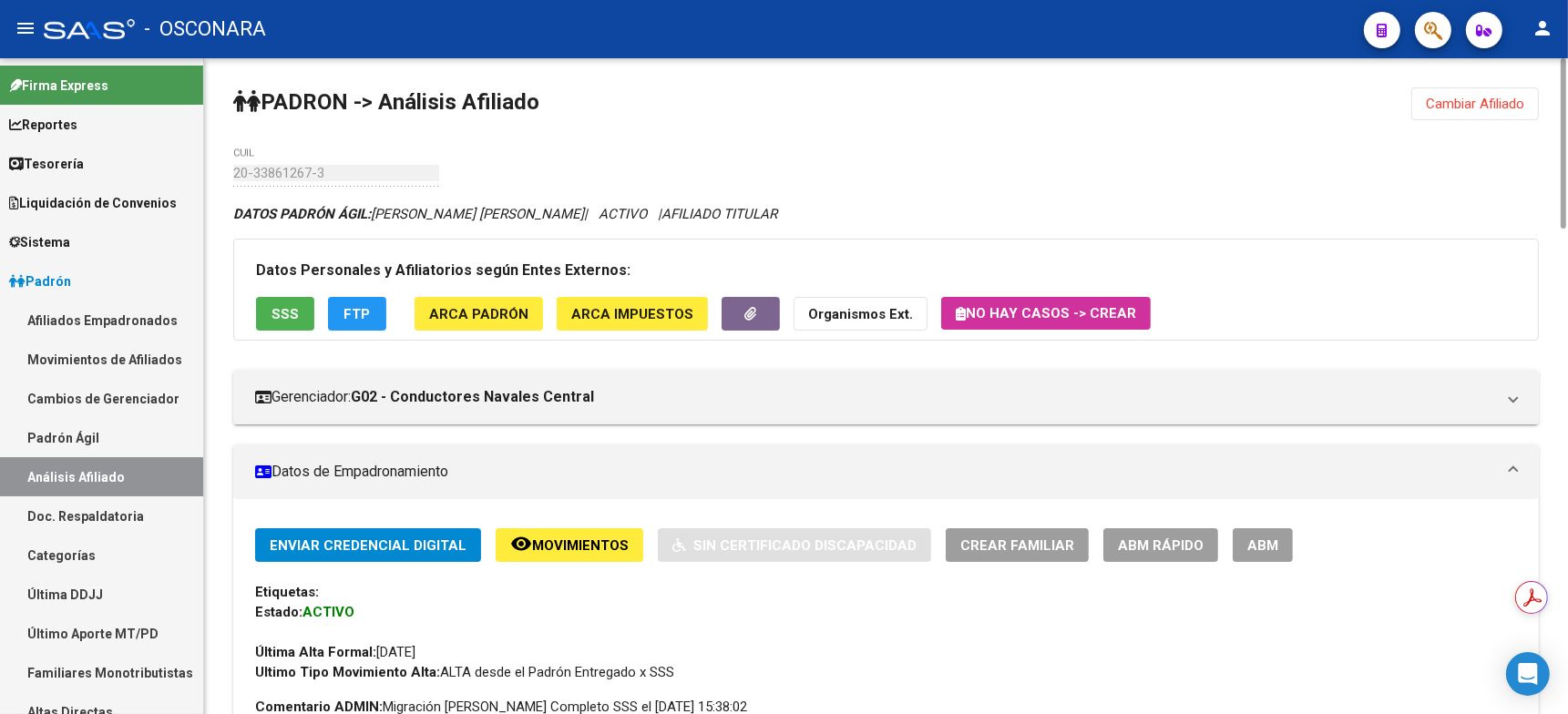 click on "Cambiar Afiliado" 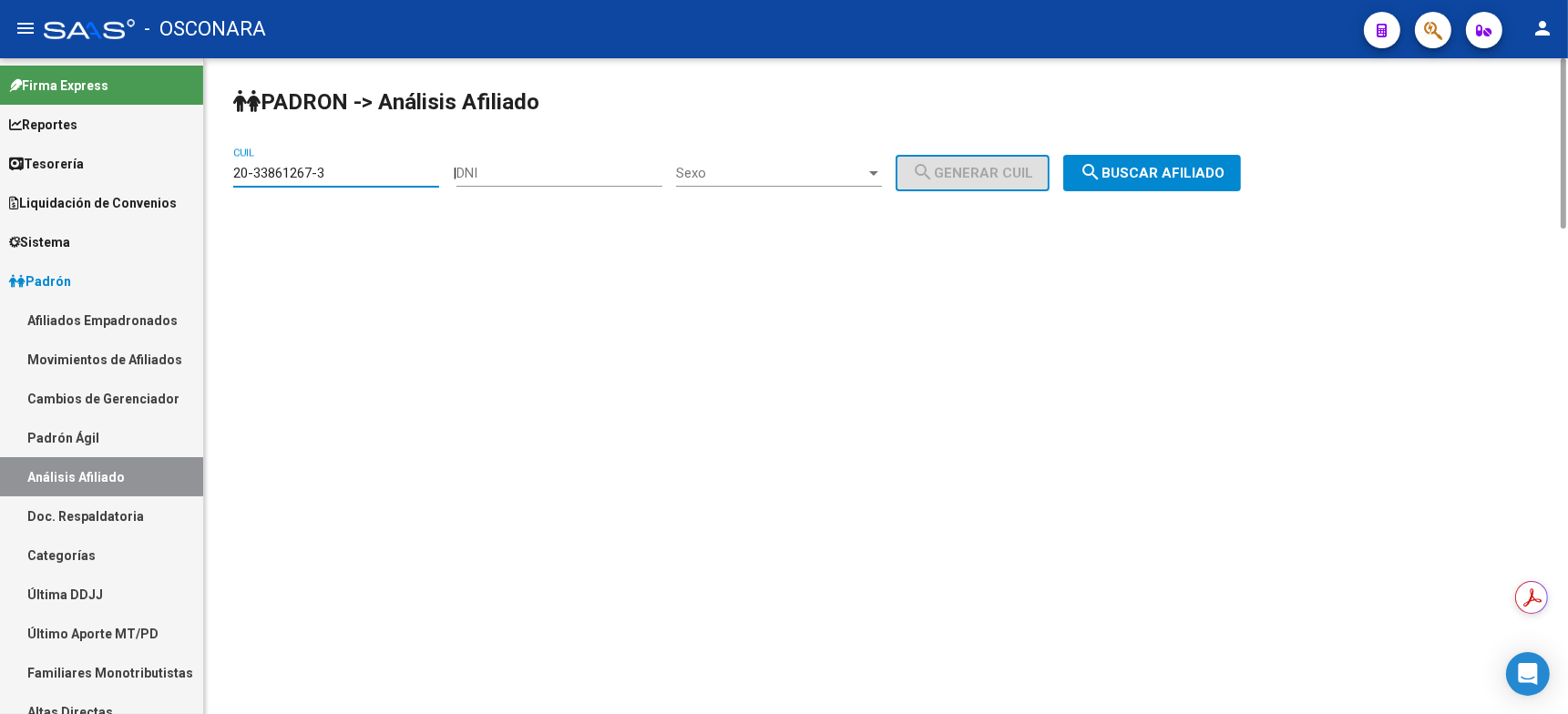 click on "20-33861267-3" at bounding box center (336, 173) 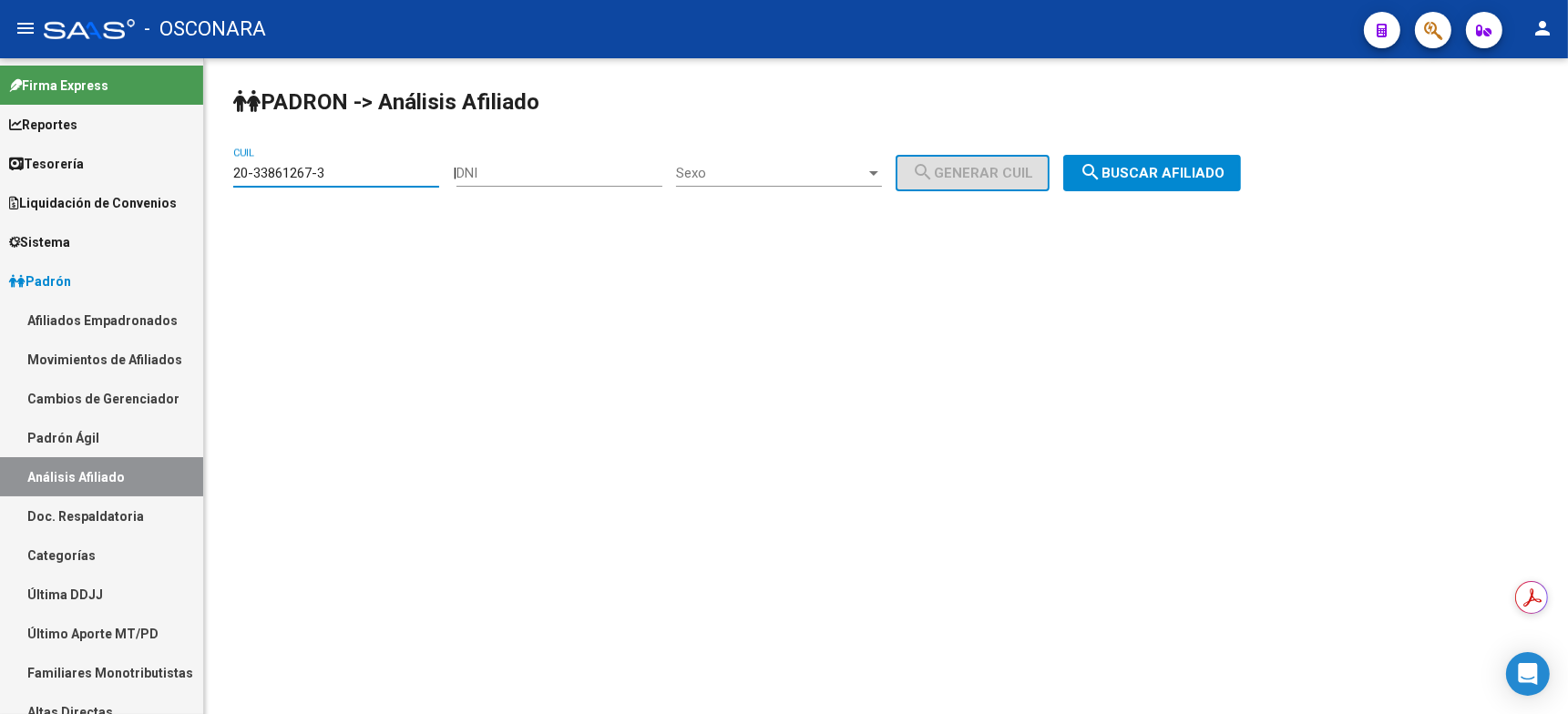 drag, startPoint x: 332, startPoint y: 169, endPoint x: 151, endPoint y: 152, distance: 181.79659 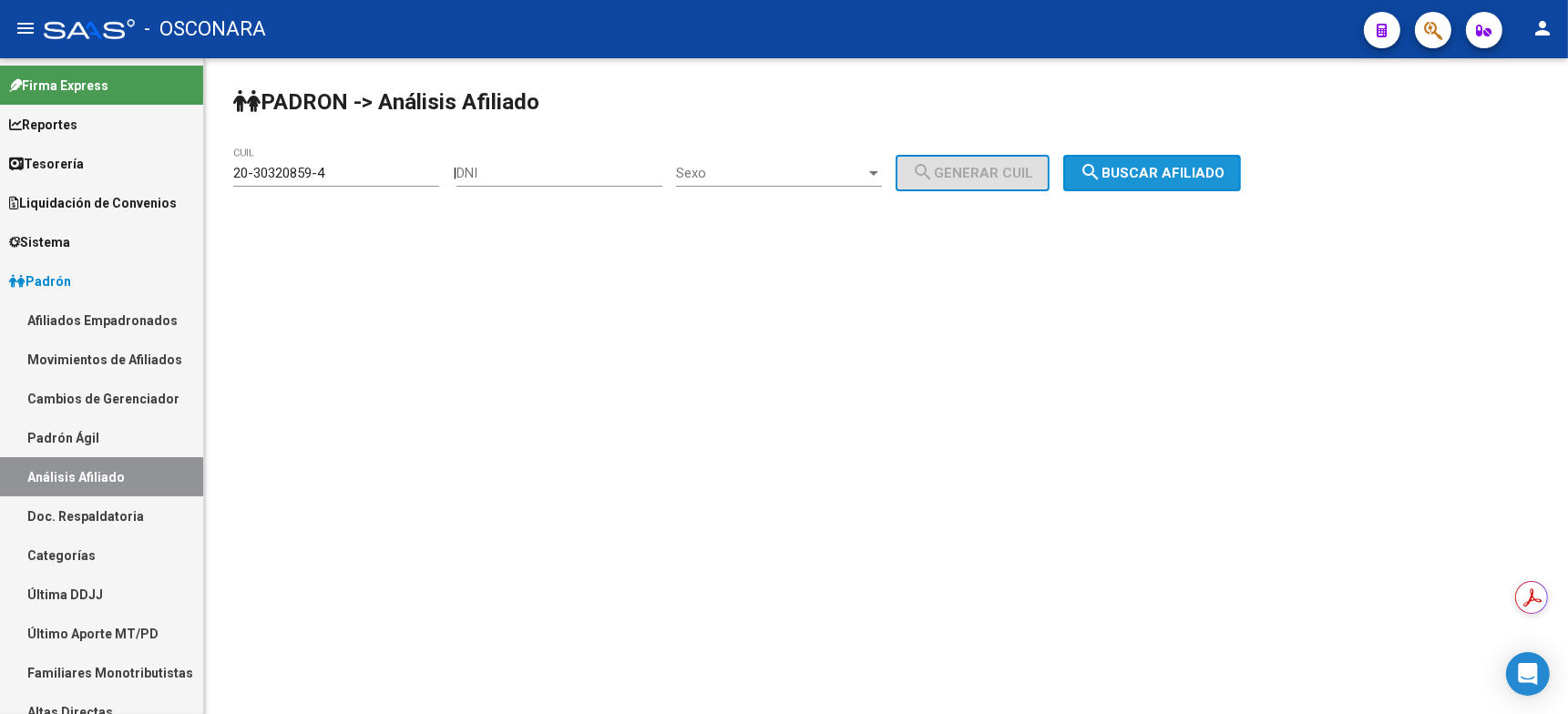 click on "search  Buscar afiliado" 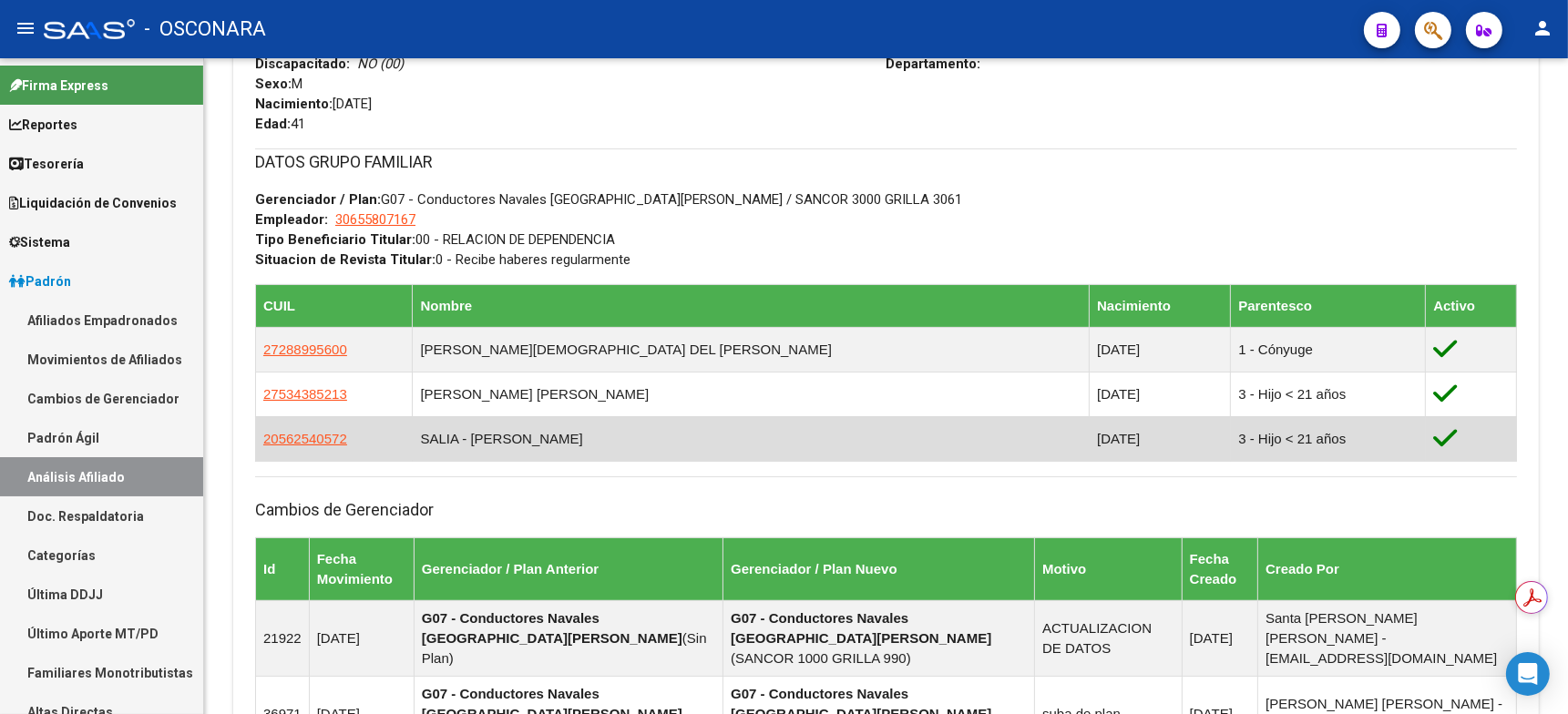 scroll, scrollTop: 1111, scrollLeft: 0, axis: vertical 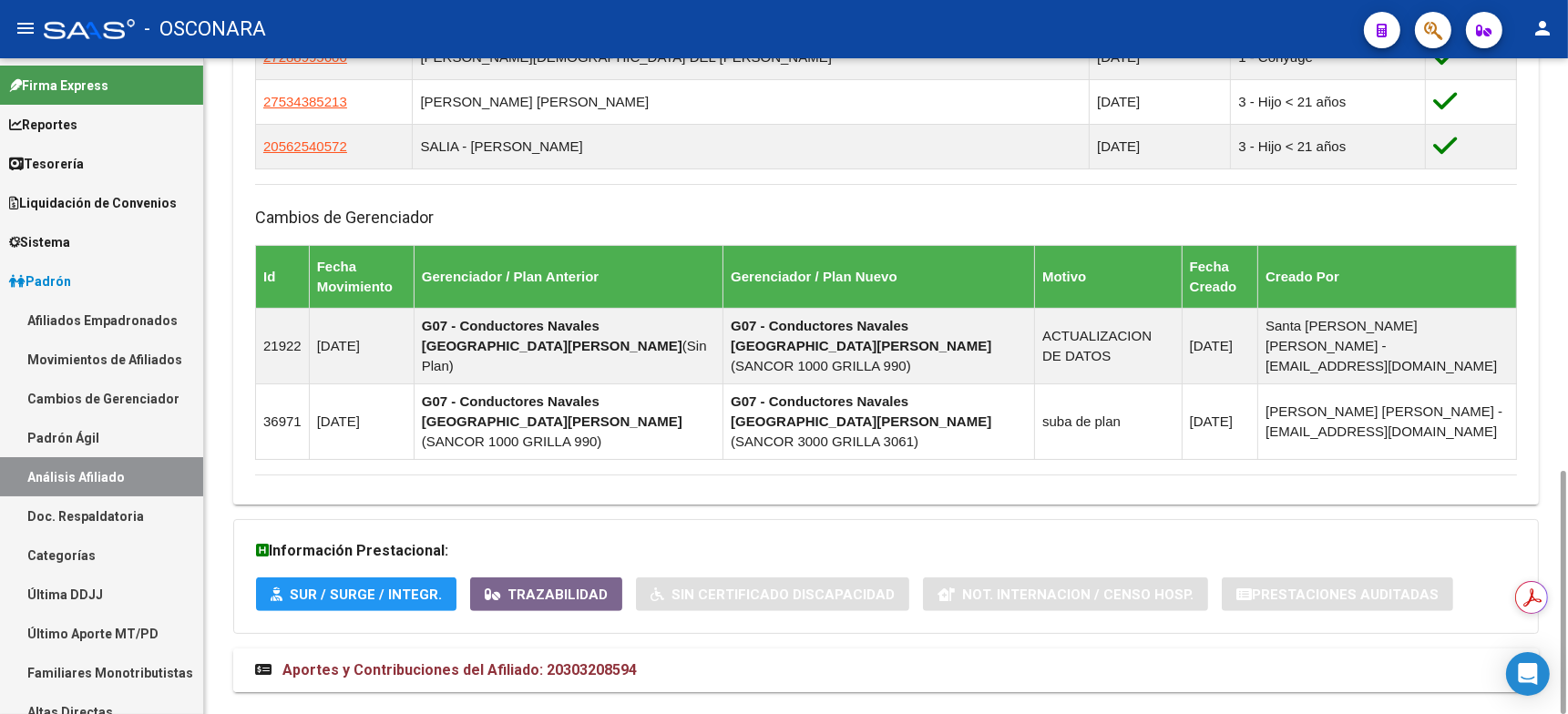 click on "Aportes y Contribuciones del Afiliado: 20303208594" at bounding box center [886, 670] 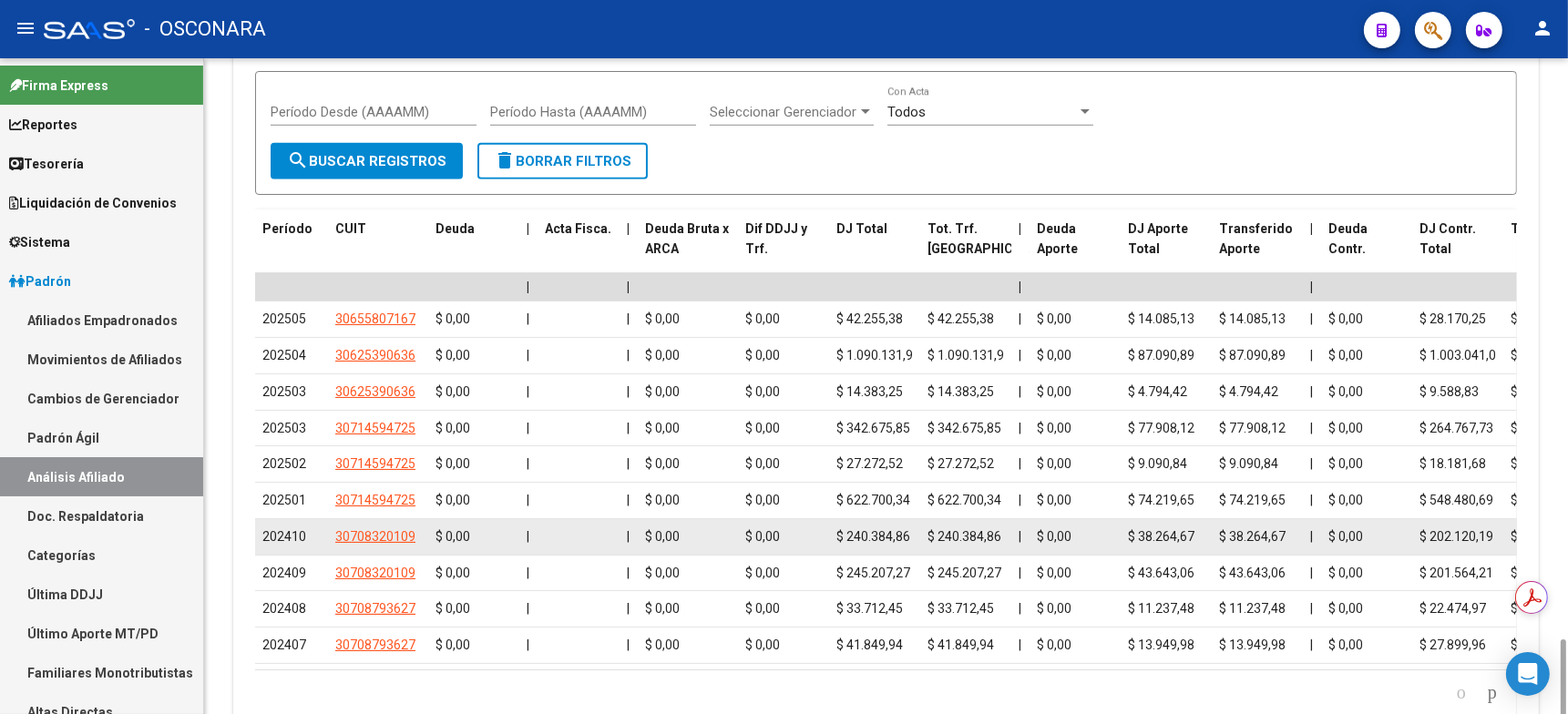 scroll, scrollTop: 1998, scrollLeft: 0, axis: vertical 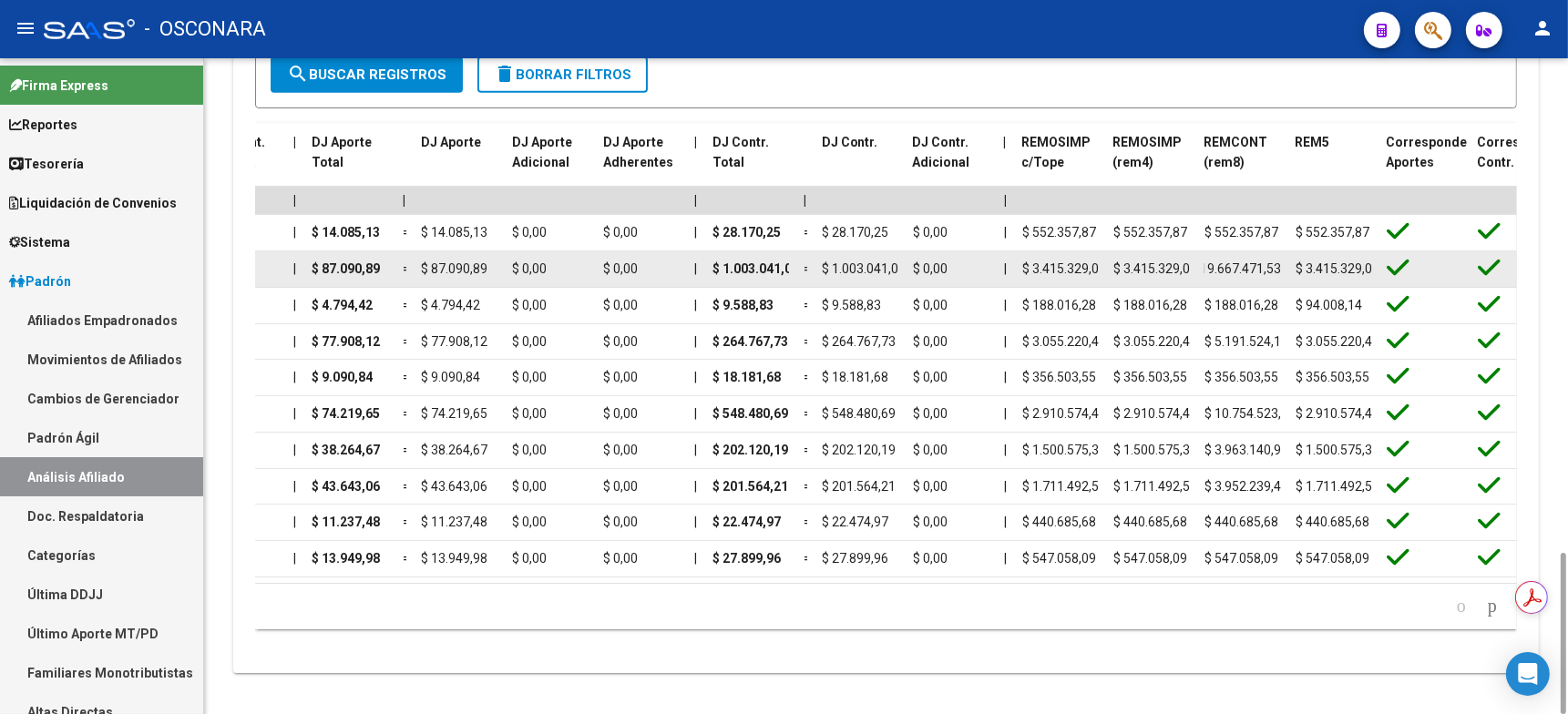 drag, startPoint x: 1213, startPoint y: 223, endPoint x: 1280, endPoint y: 226, distance: 67.06713 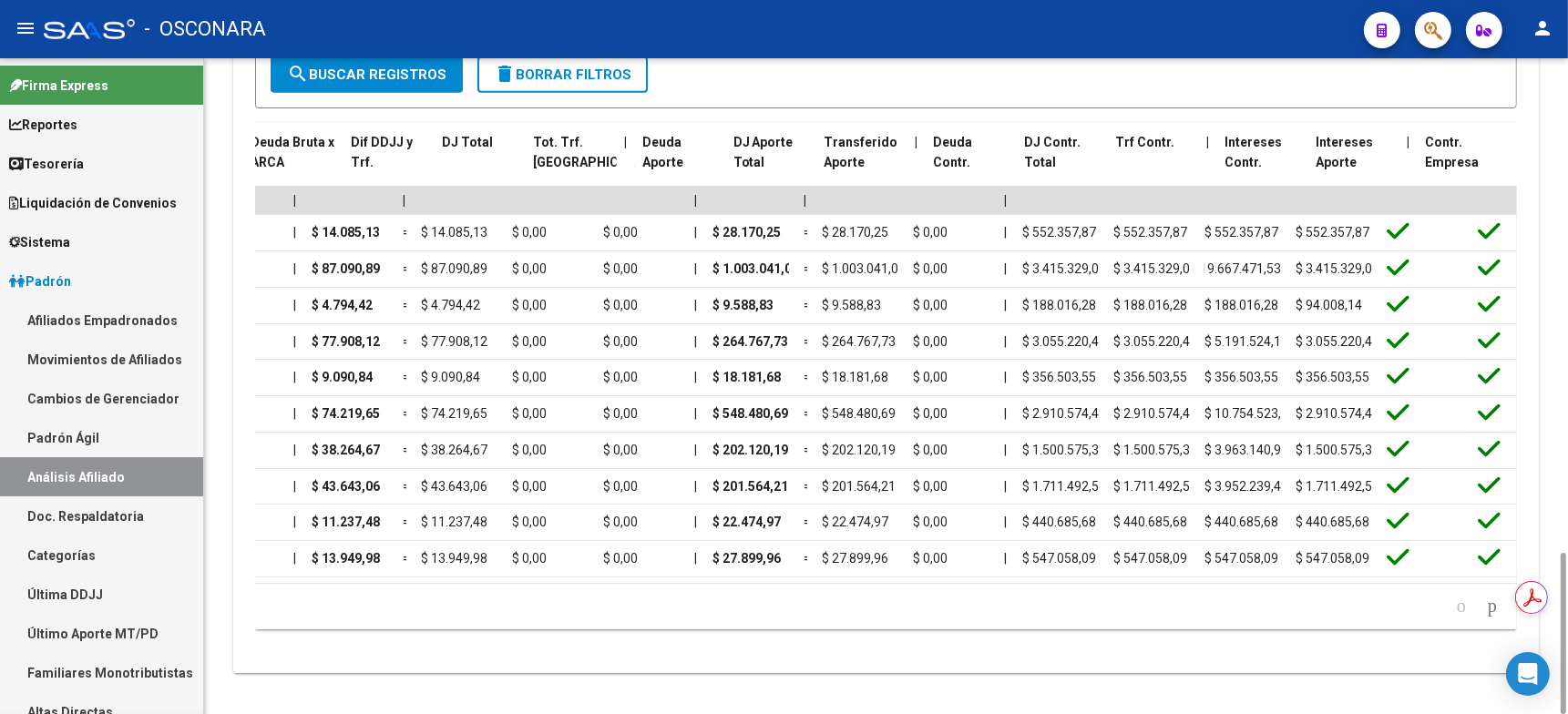 scroll, scrollTop: 0, scrollLeft: 0, axis: both 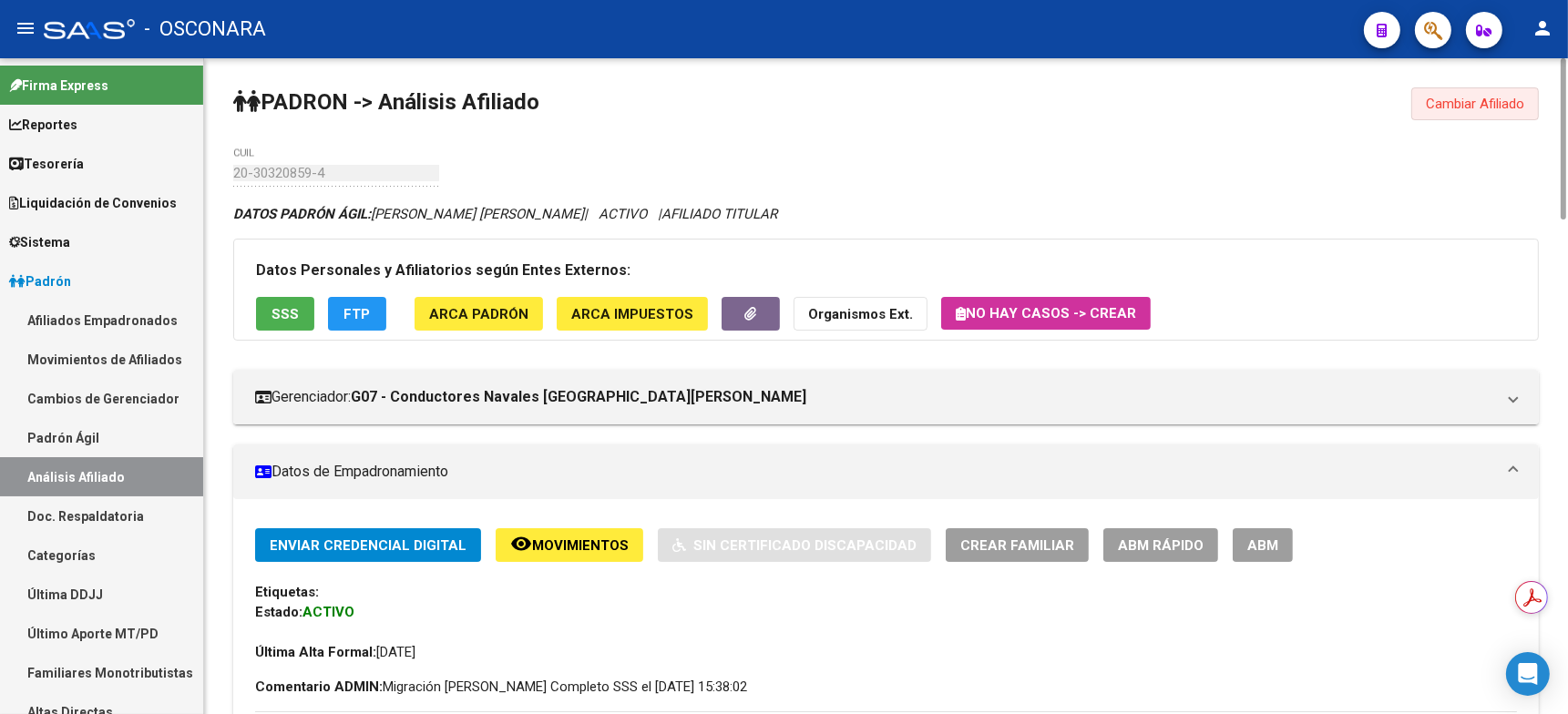 click on "Cambiar Afiliado" 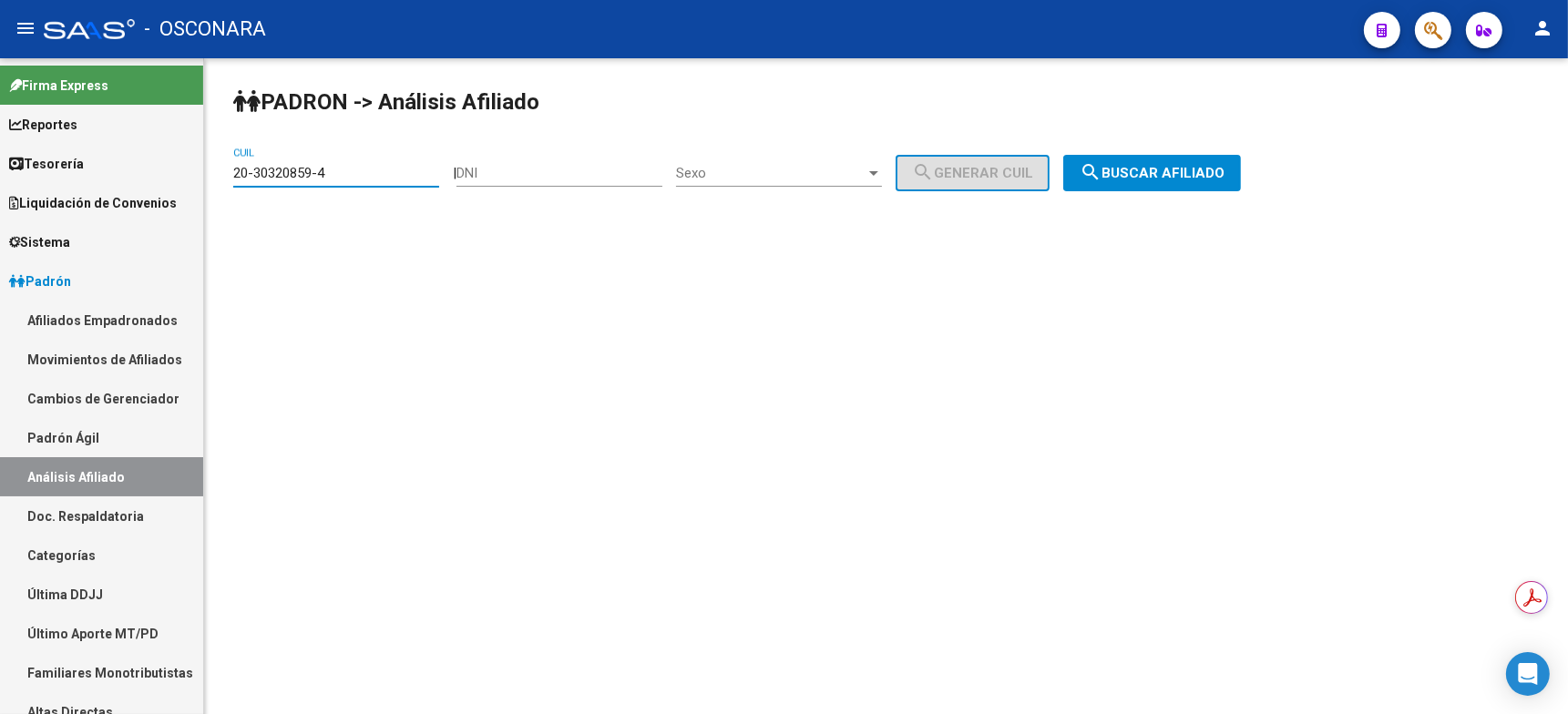 drag, startPoint x: 412, startPoint y: 166, endPoint x: 77, endPoint y: 167, distance: 335.00149 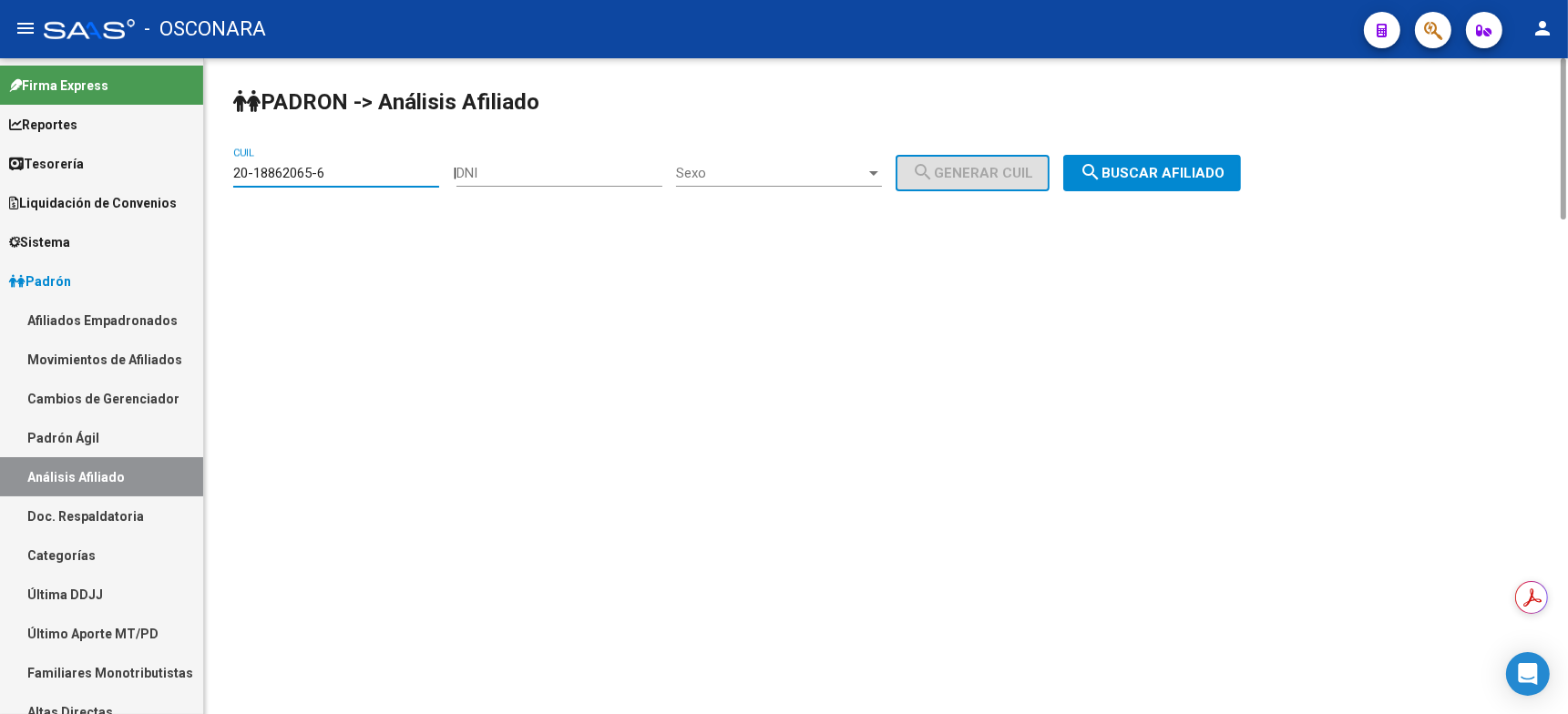 type on "20-18862065-6" 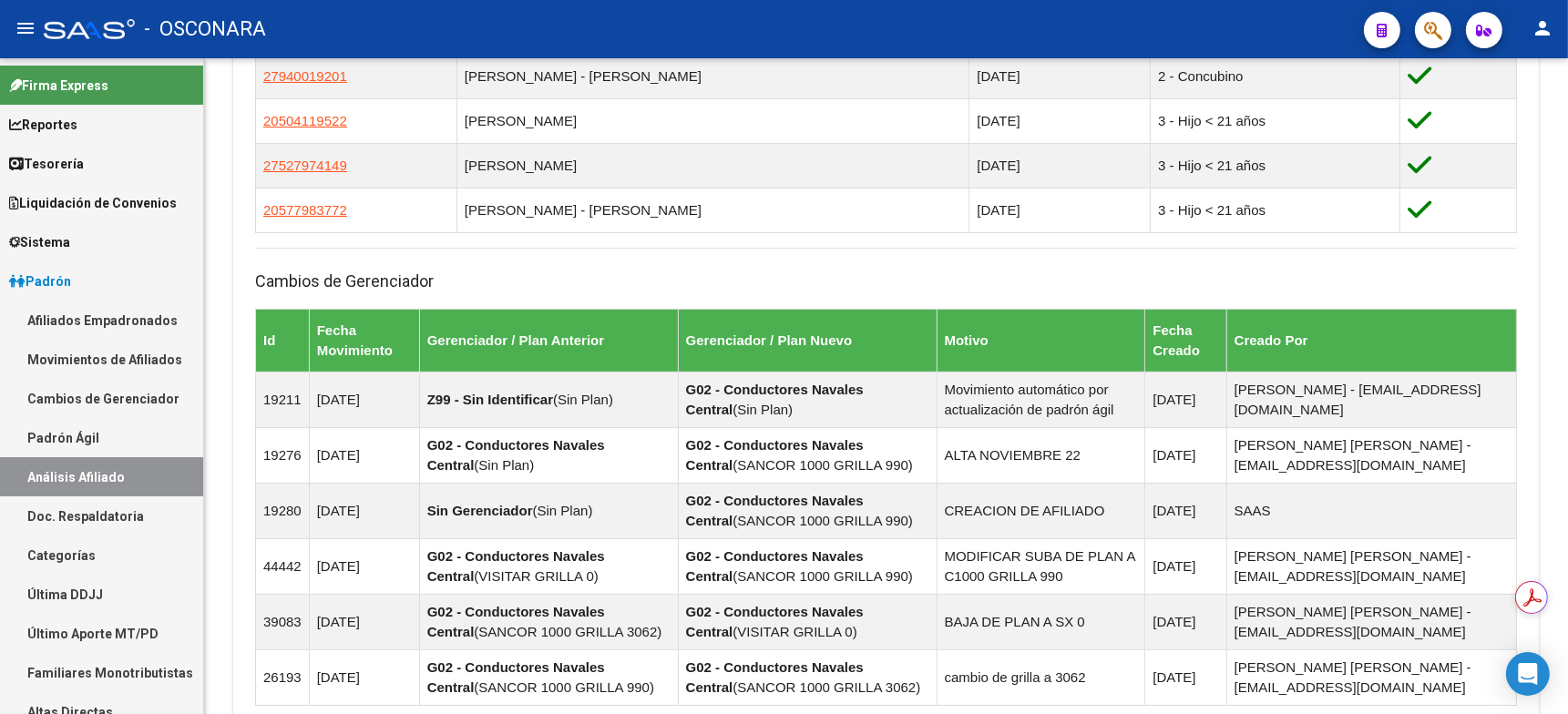 scroll, scrollTop: 1365, scrollLeft: 0, axis: vertical 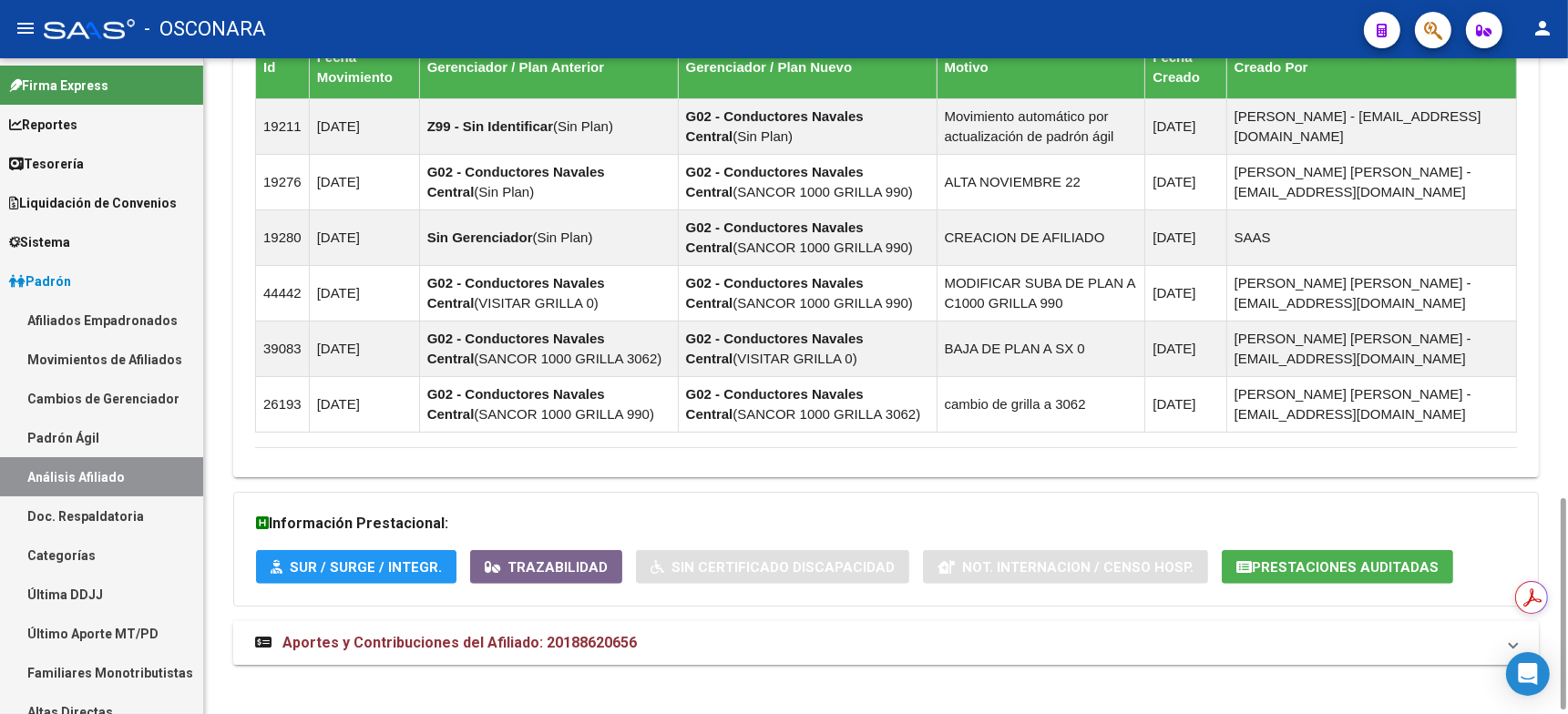 click on "Aportes y Contribuciones del Afiliado: 20188620656" at bounding box center (446, 643) 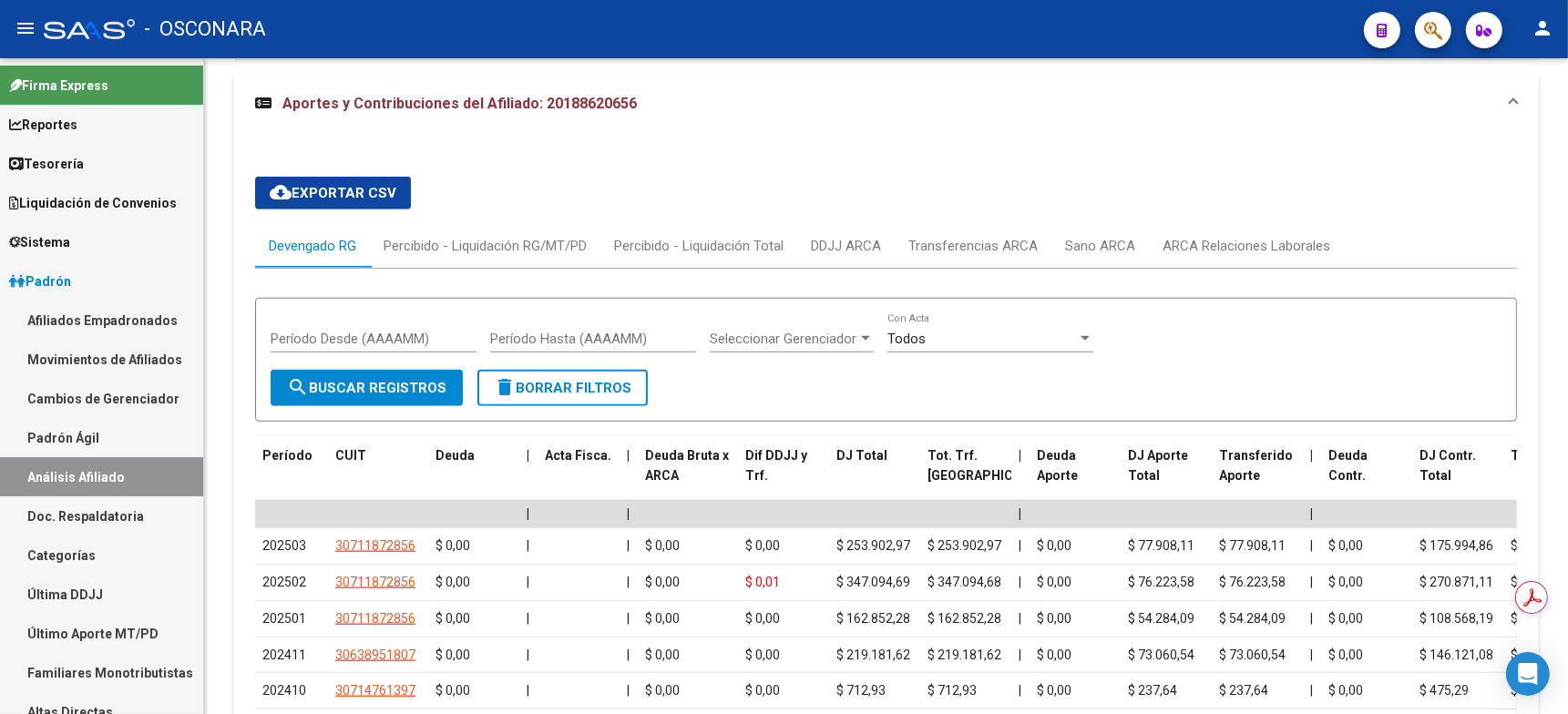 scroll, scrollTop: 2264, scrollLeft: 0, axis: vertical 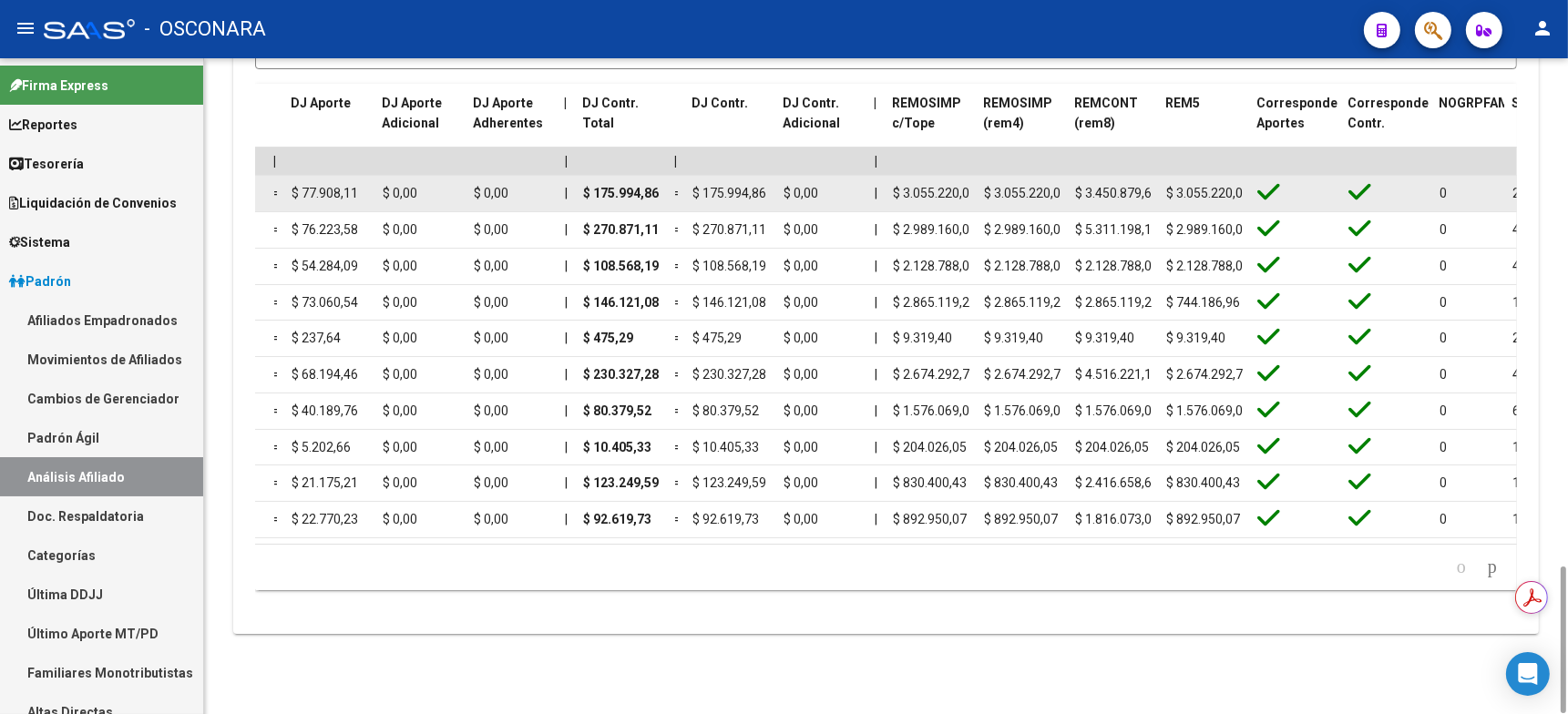 click on "$ 3.450.879,65" 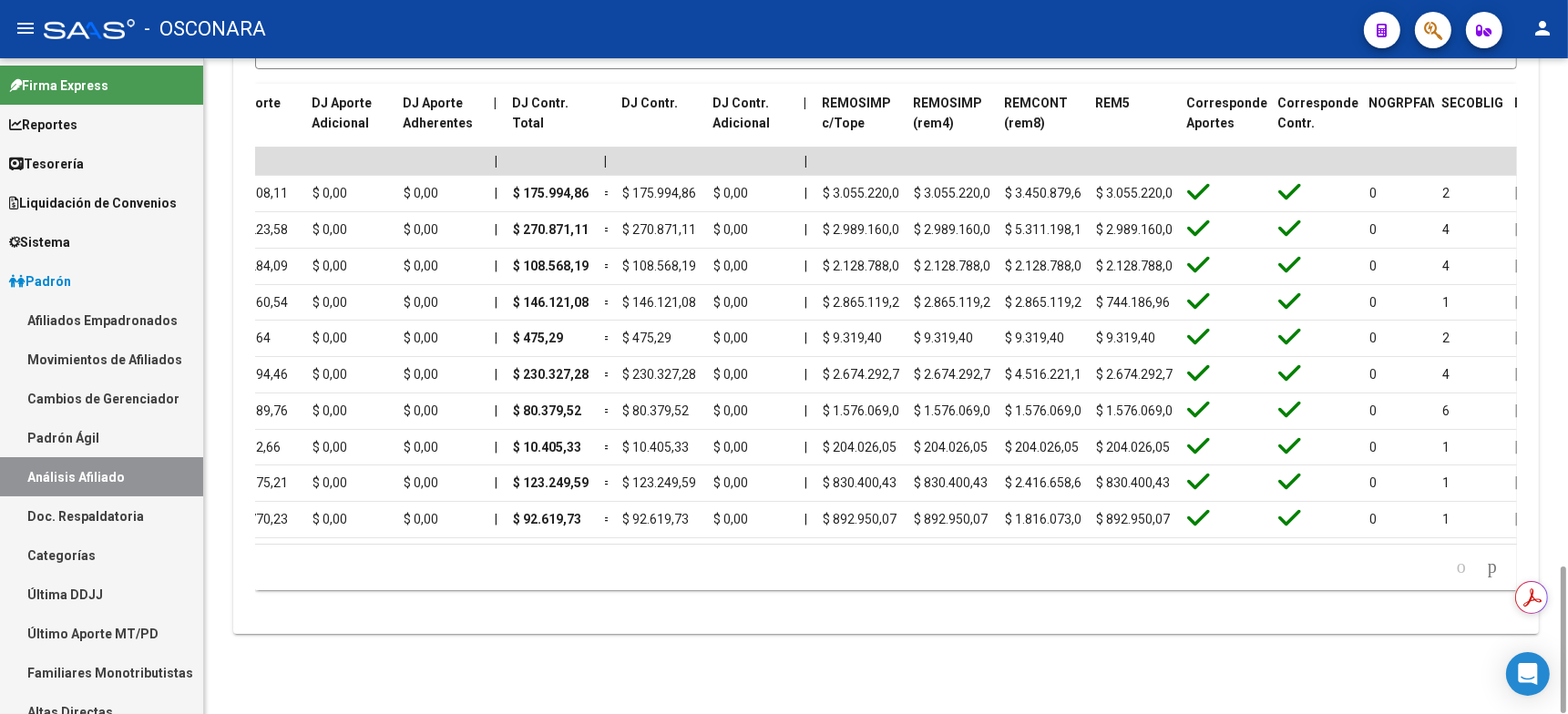 scroll, scrollTop: 0, scrollLeft: 1995, axis: horizontal 